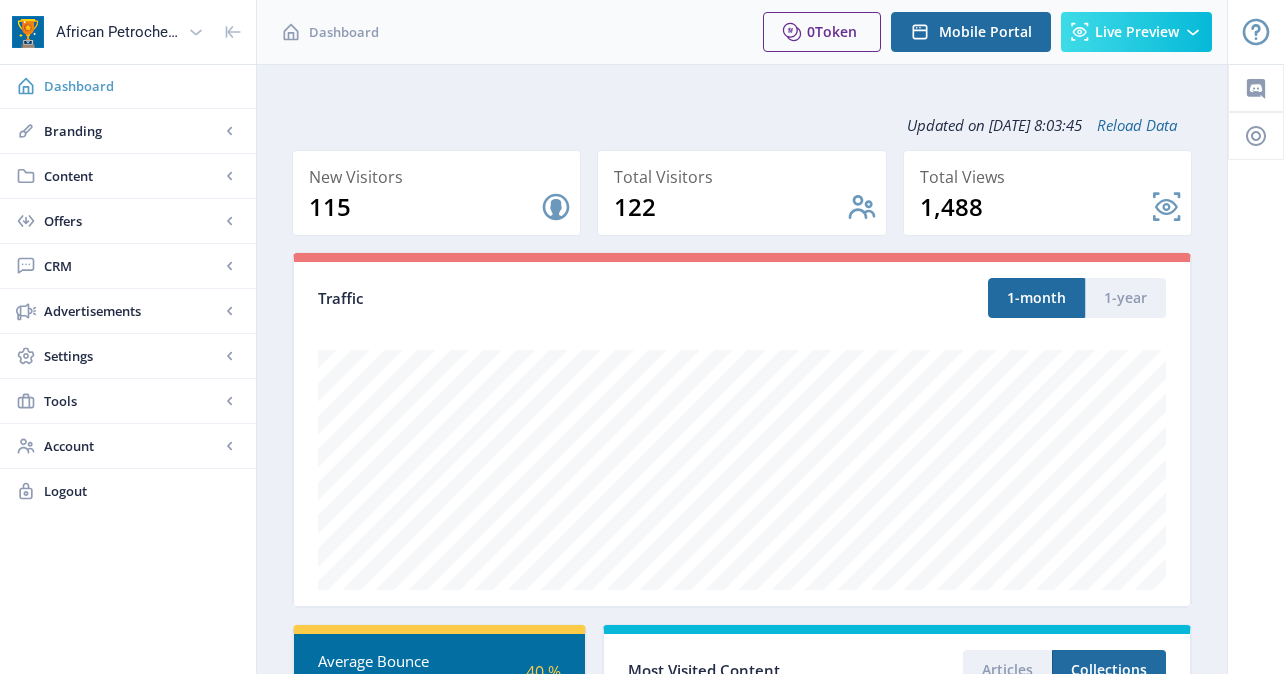 scroll, scrollTop: 0, scrollLeft: 0, axis: both 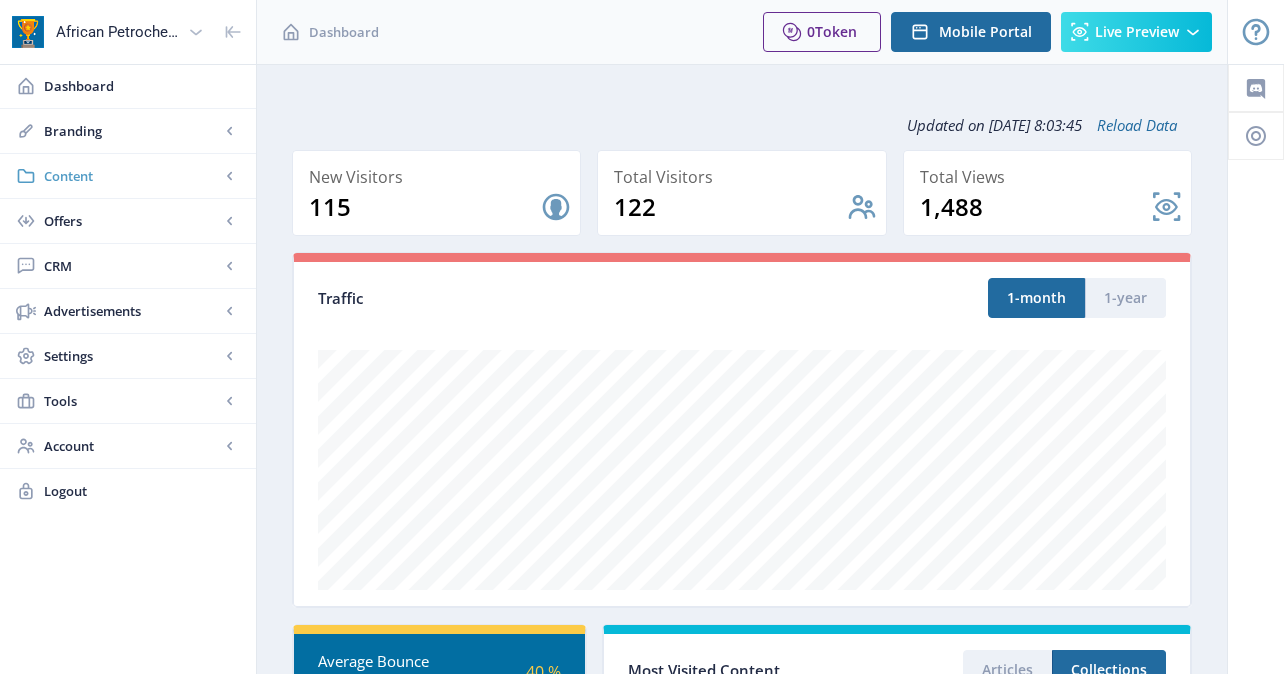 click on "Content" at bounding box center (132, 176) 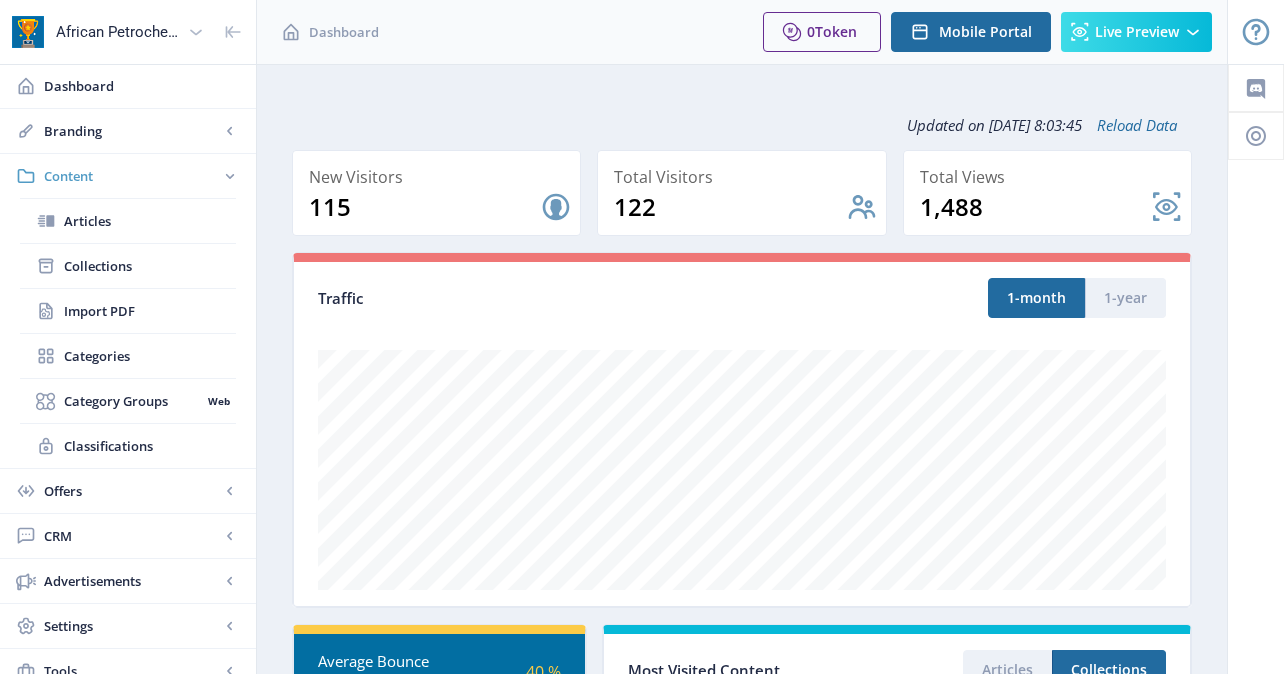 click on "Content" at bounding box center (132, 176) 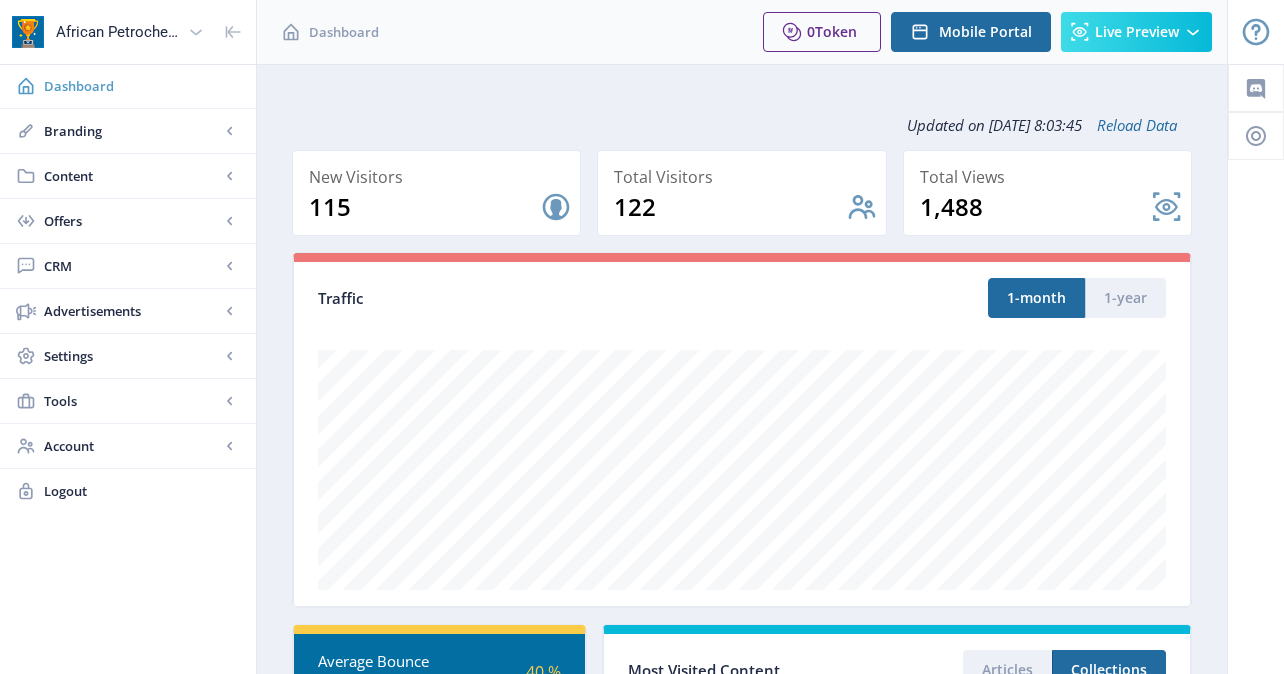 click on "Dashboard" at bounding box center [142, 86] 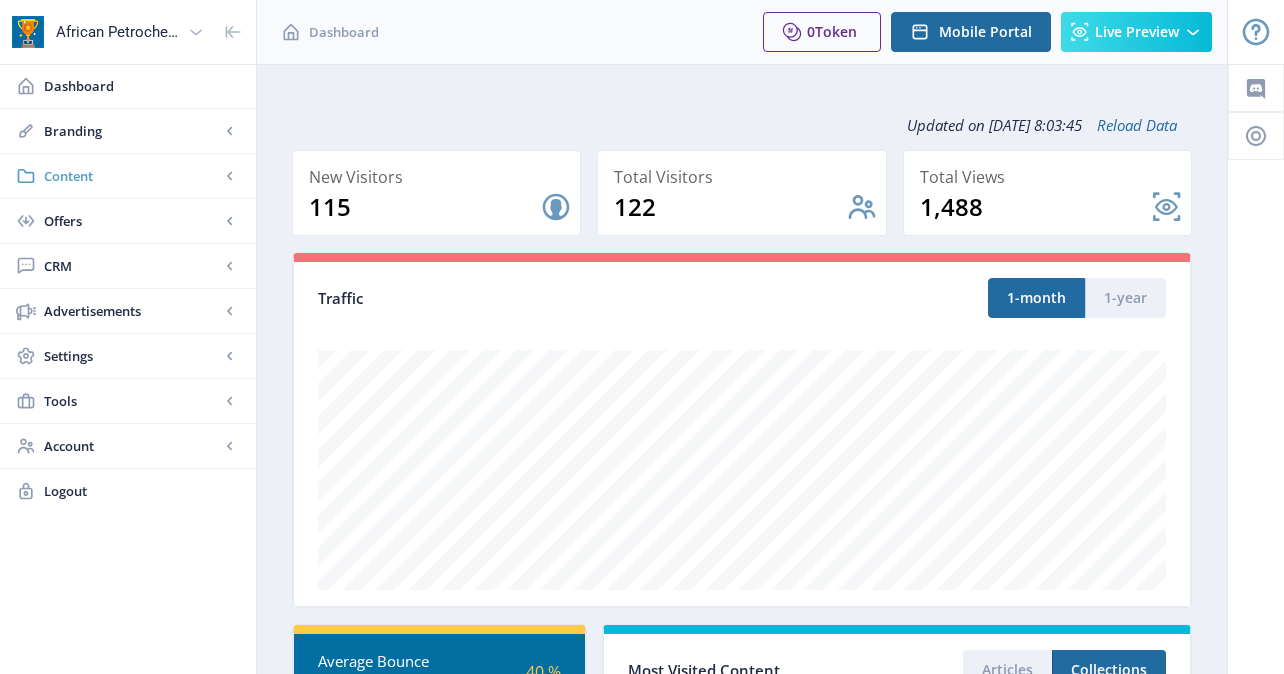 click on "Content" at bounding box center (132, 176) 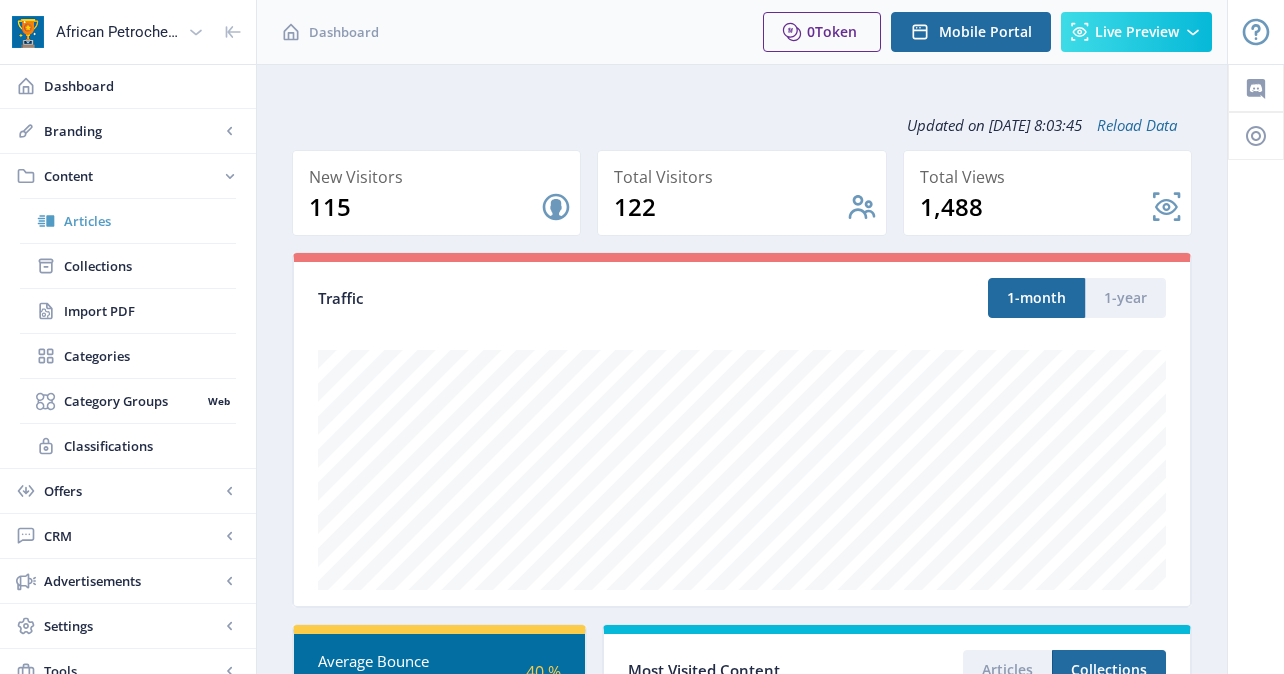 click on "Articles" at bounding box center [150, 221] 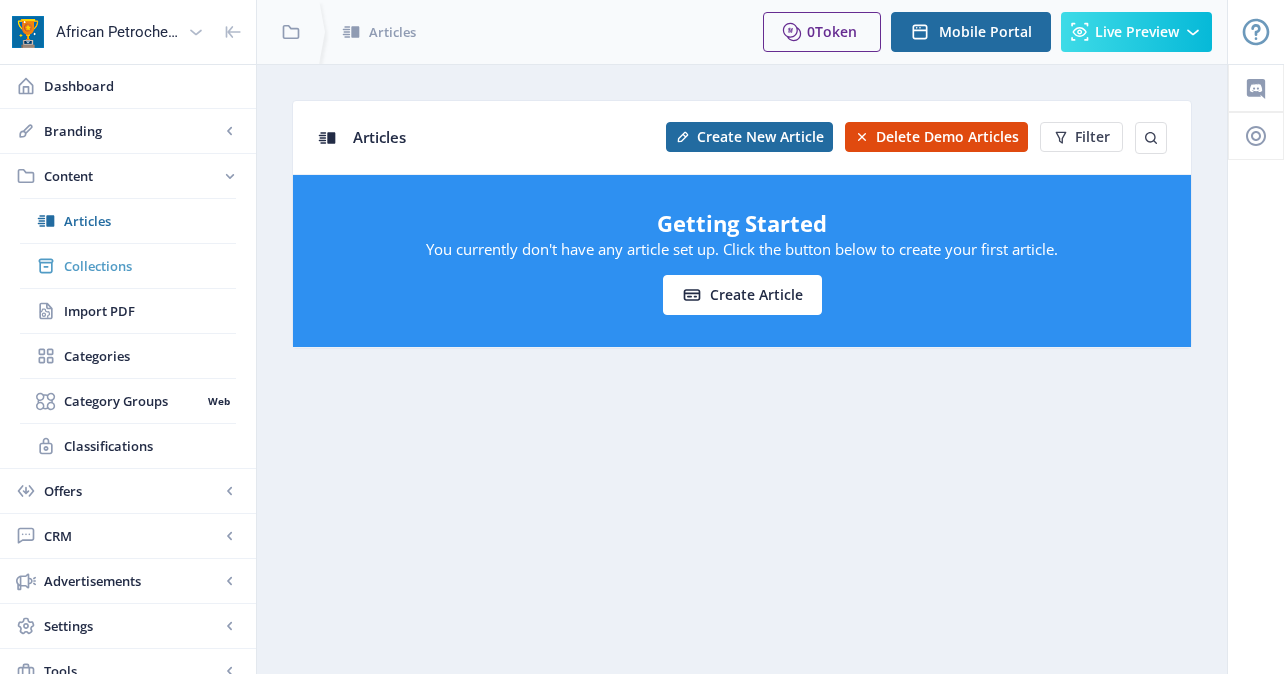 click on "Collections" at bounding box center [150, 266] 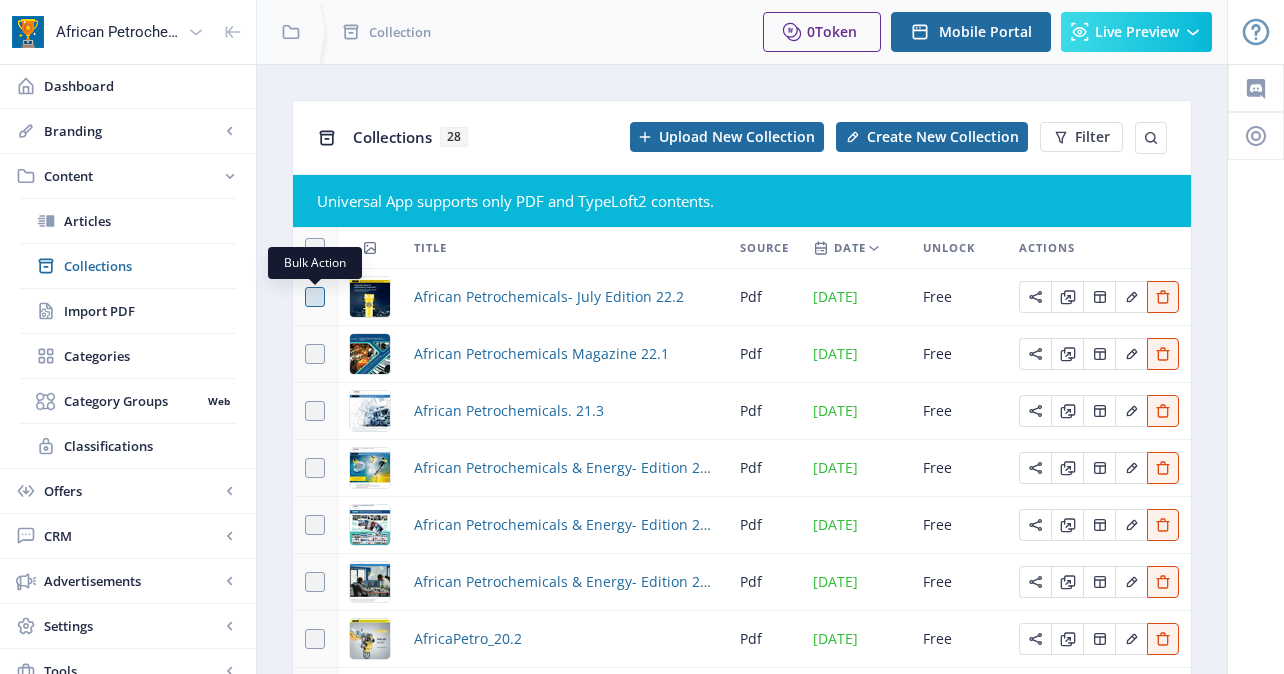 click at bounding box center (315, 297) 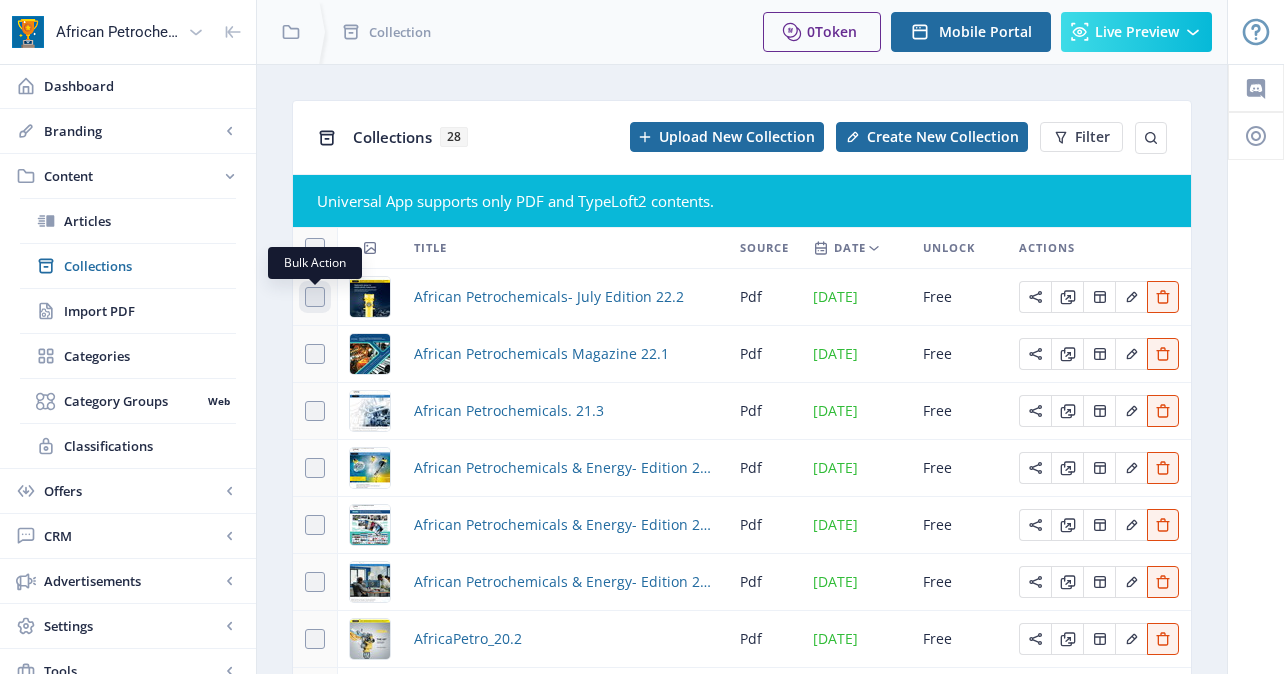 click at bounding box center [305, 297] 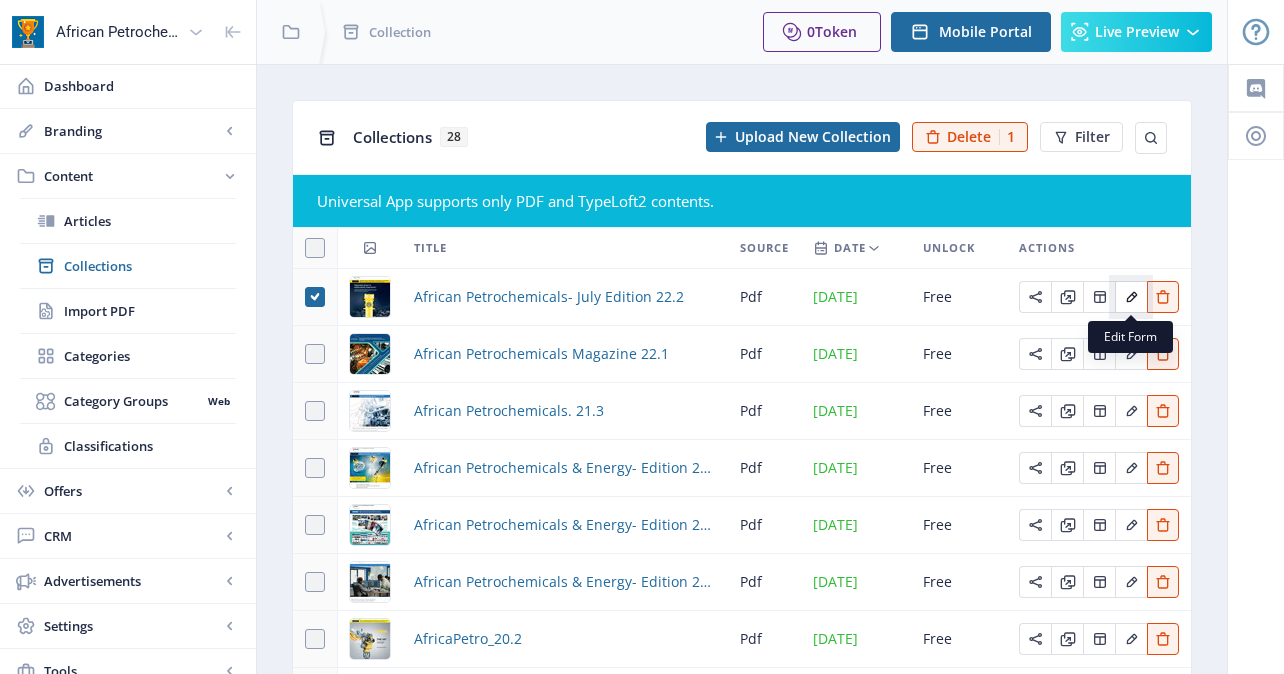 click at bounding box center [1131, 297] 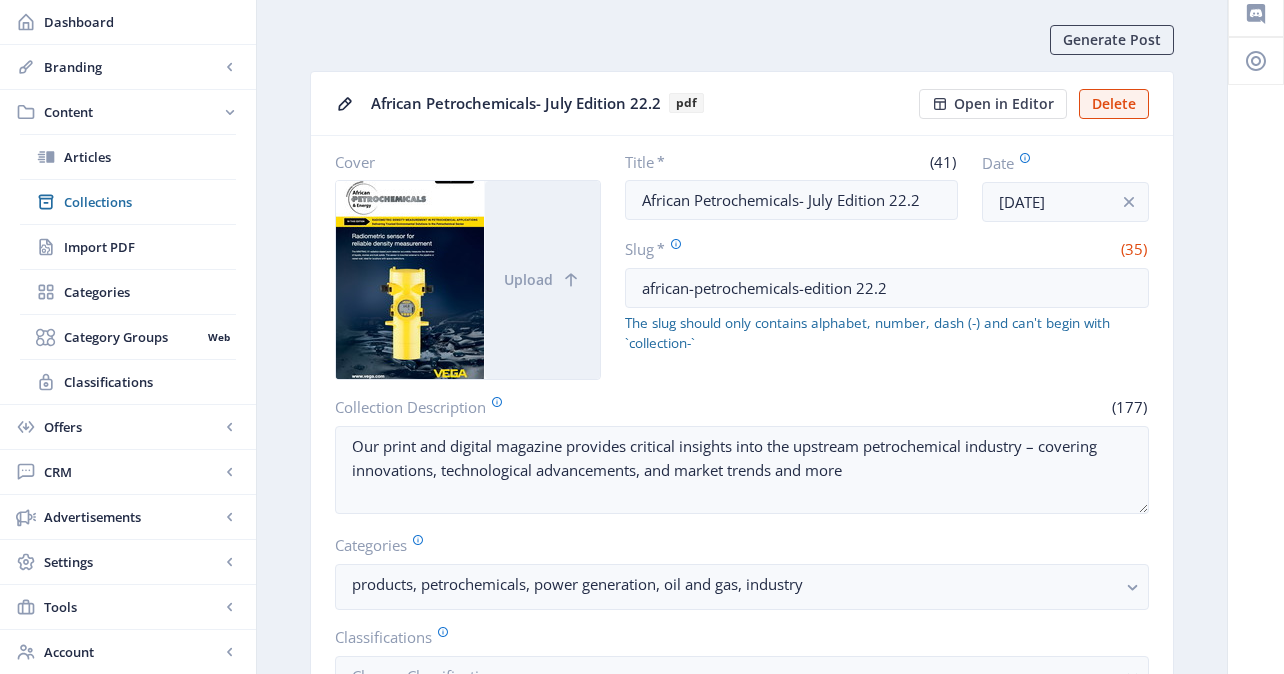 scroll, scrollTop: 0, scrollLeft: 0, axis: both 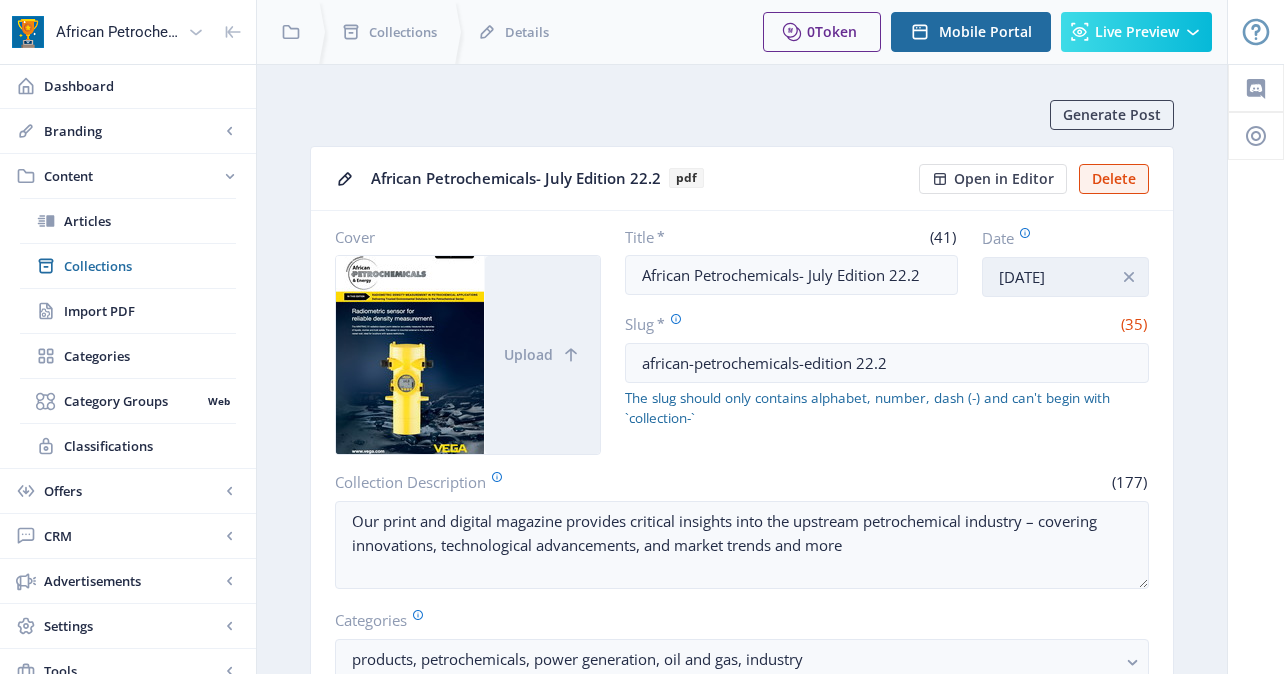 click on "[DATE]" at bounding box center (1065, 277) 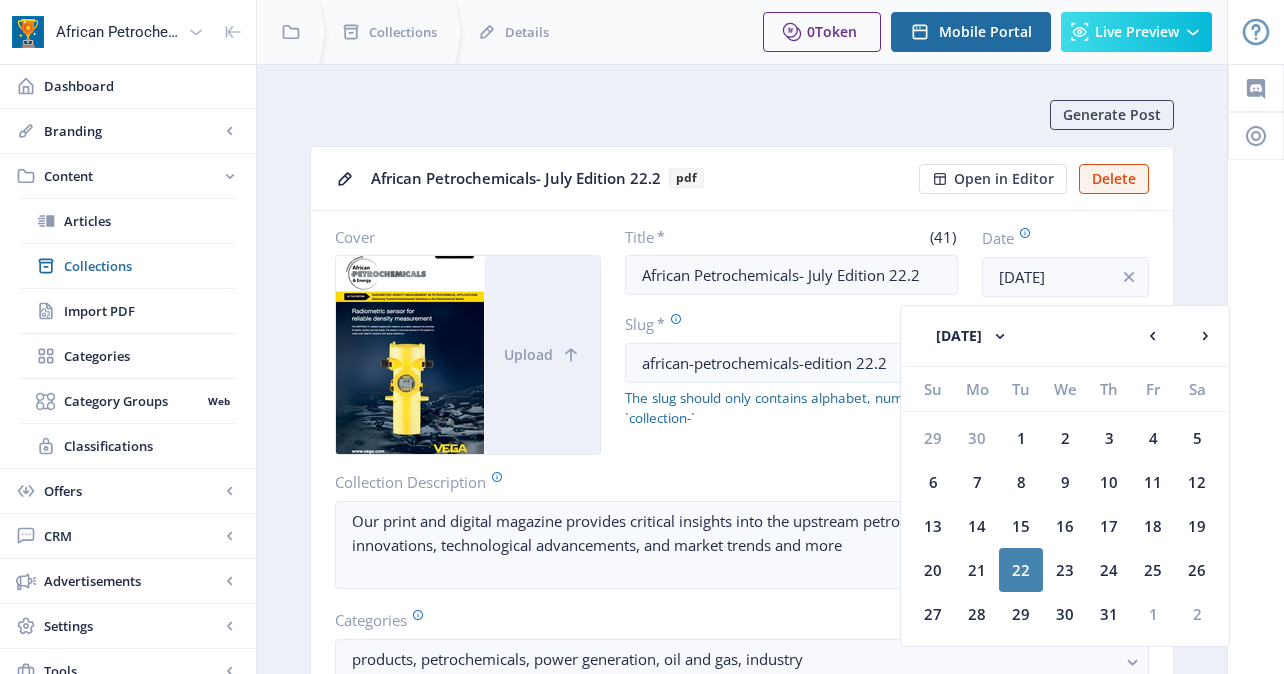 click on "22" 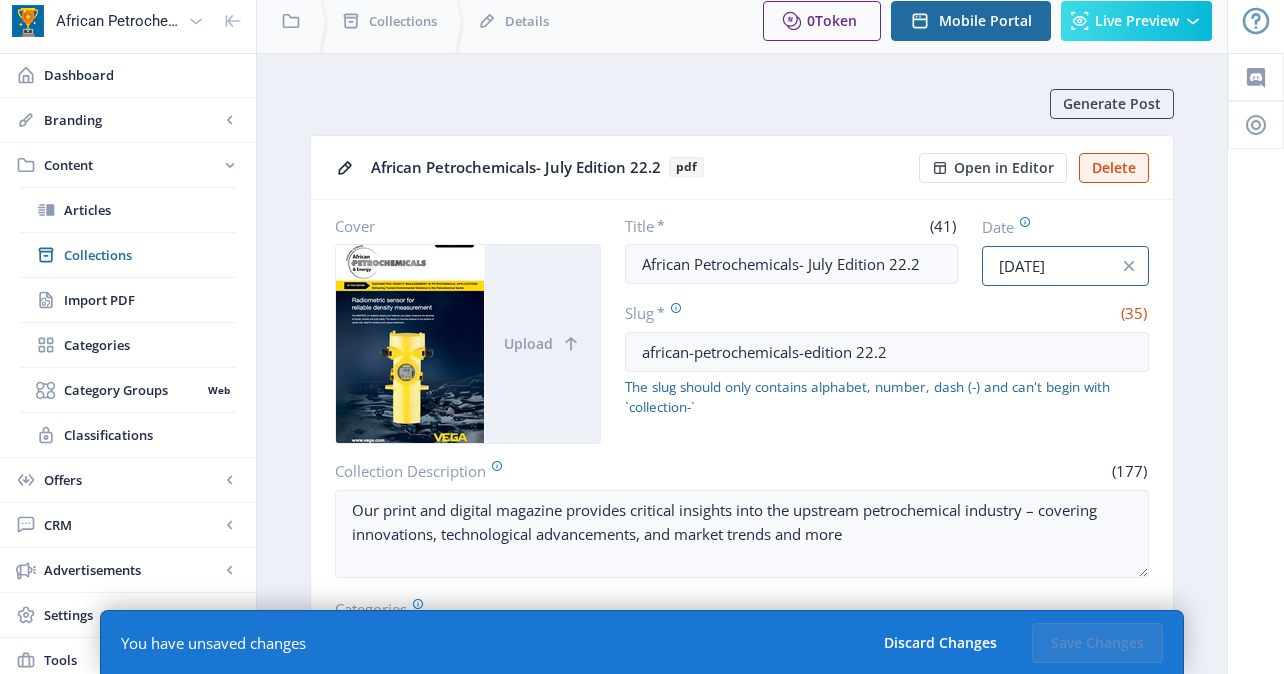 scroll, scrollTop: 0, scrollLeft: 0, axis: both 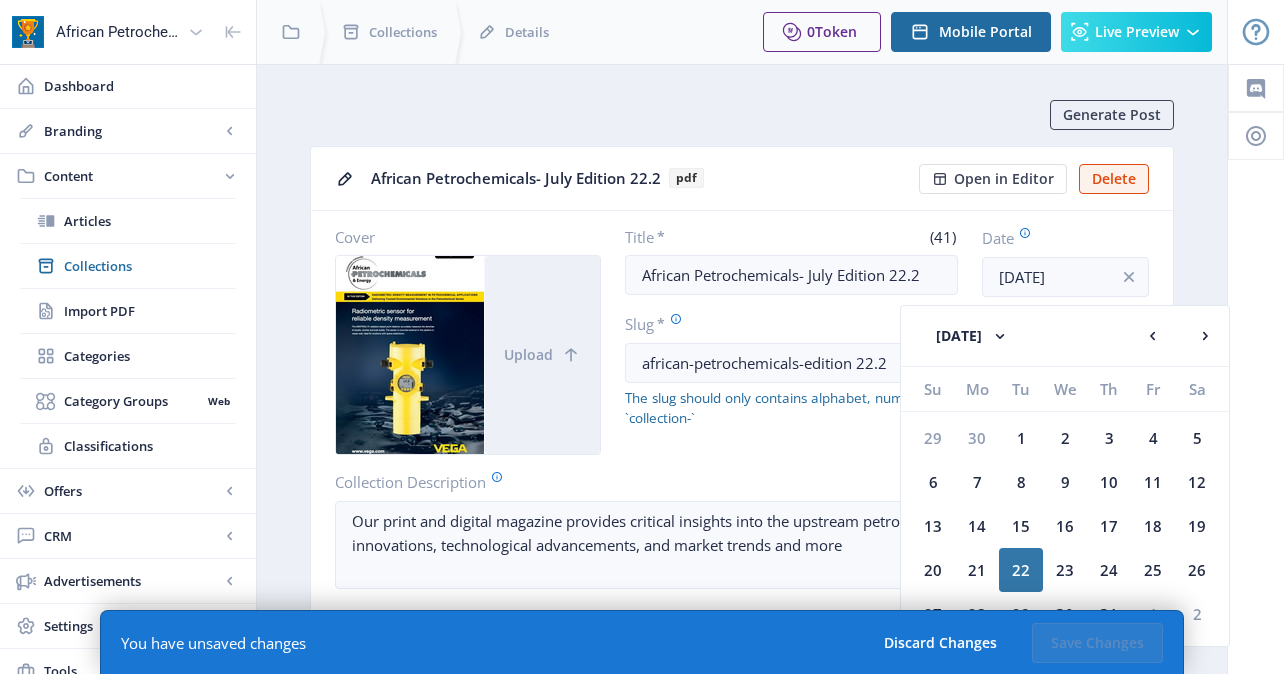 click on "Collection Description" at bounding box center [534, 482] 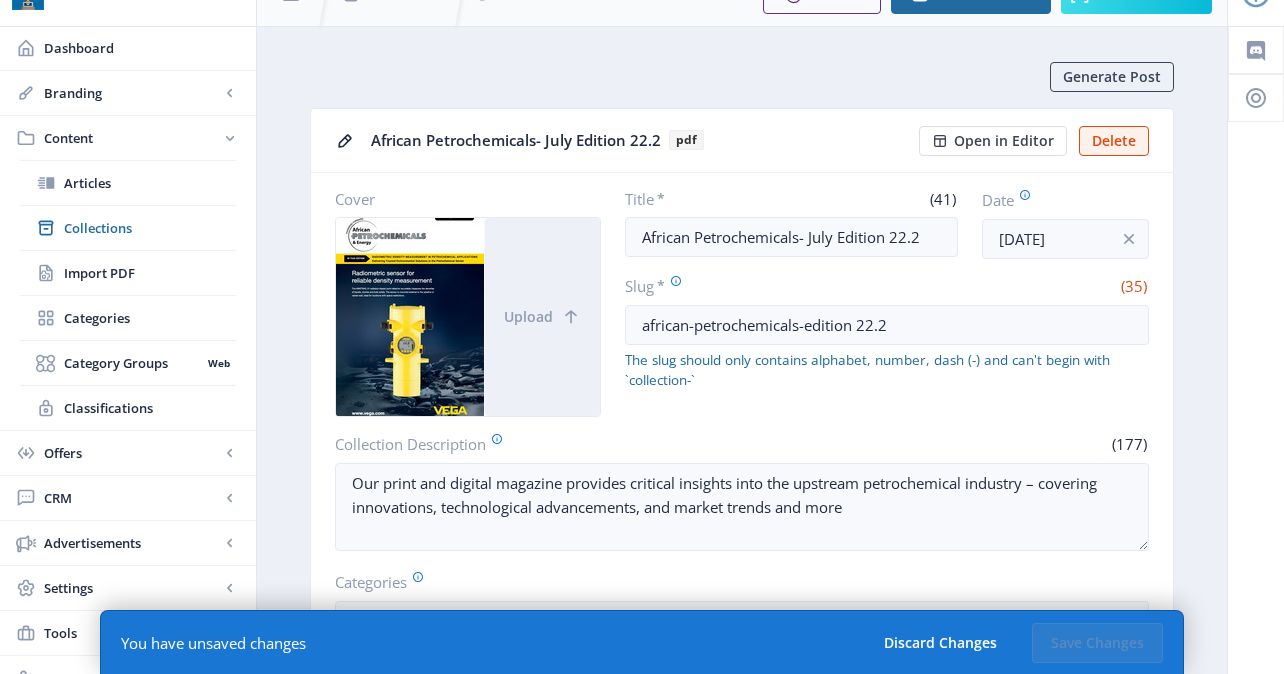 scroll, scrollTop: 55, scrollLeft: 0, axis: vertical 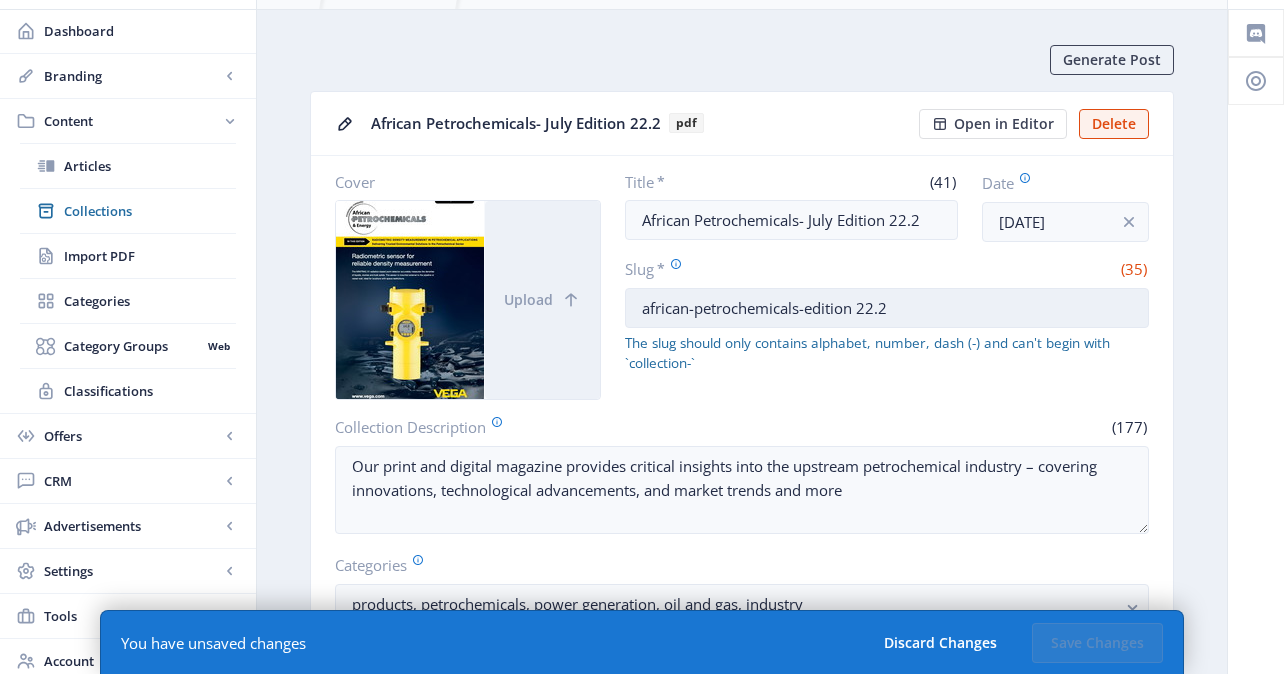 drag, startPoint x: 854, startPoint y: 310, endPoint x: 911, endPoint y: 311, distance: 57.00877 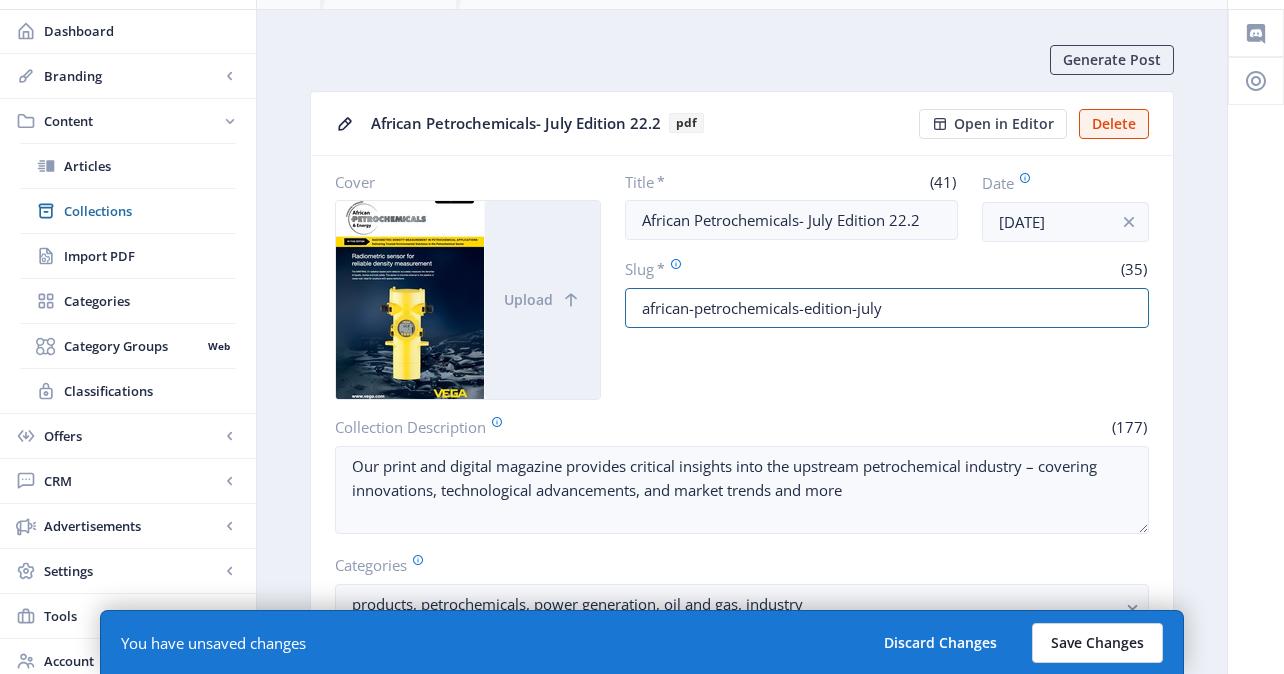 type on "african-petrochemicals-edition-july" 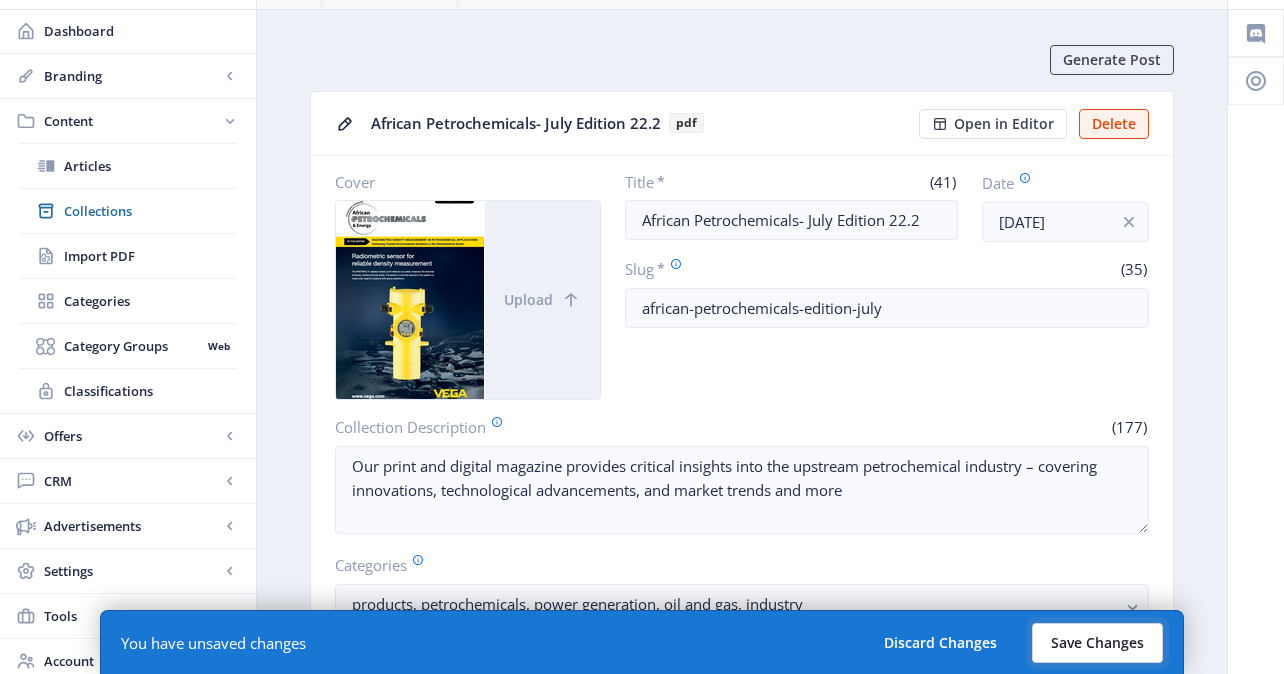 click on "Save Changes" 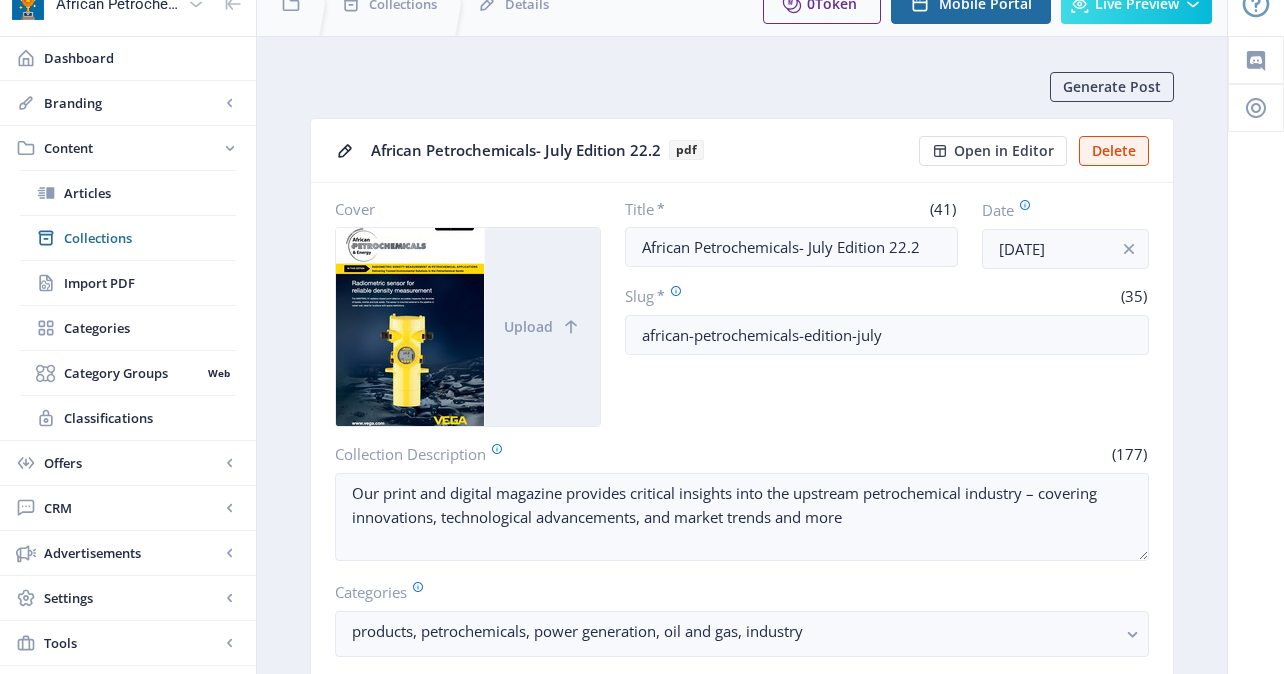 scroll, scrollTop: 0, scrollLeft: 0, axis: both 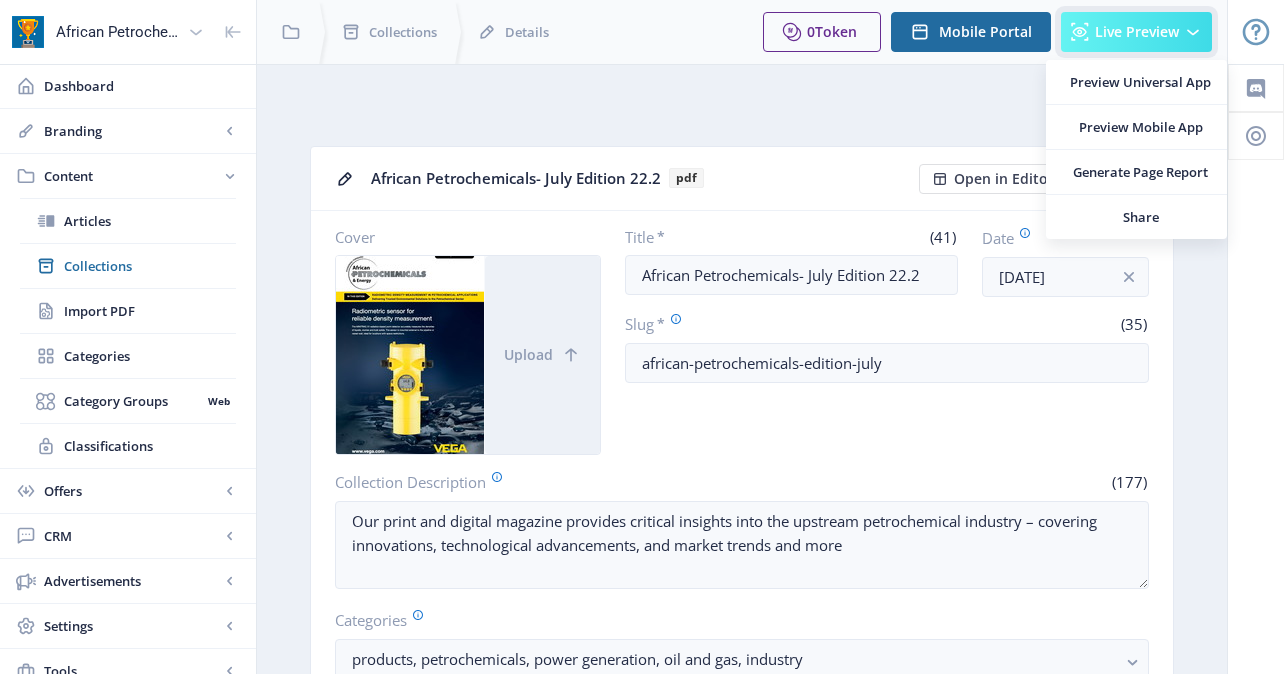 click on "Live Preview" at bounding box center (1136, 32) 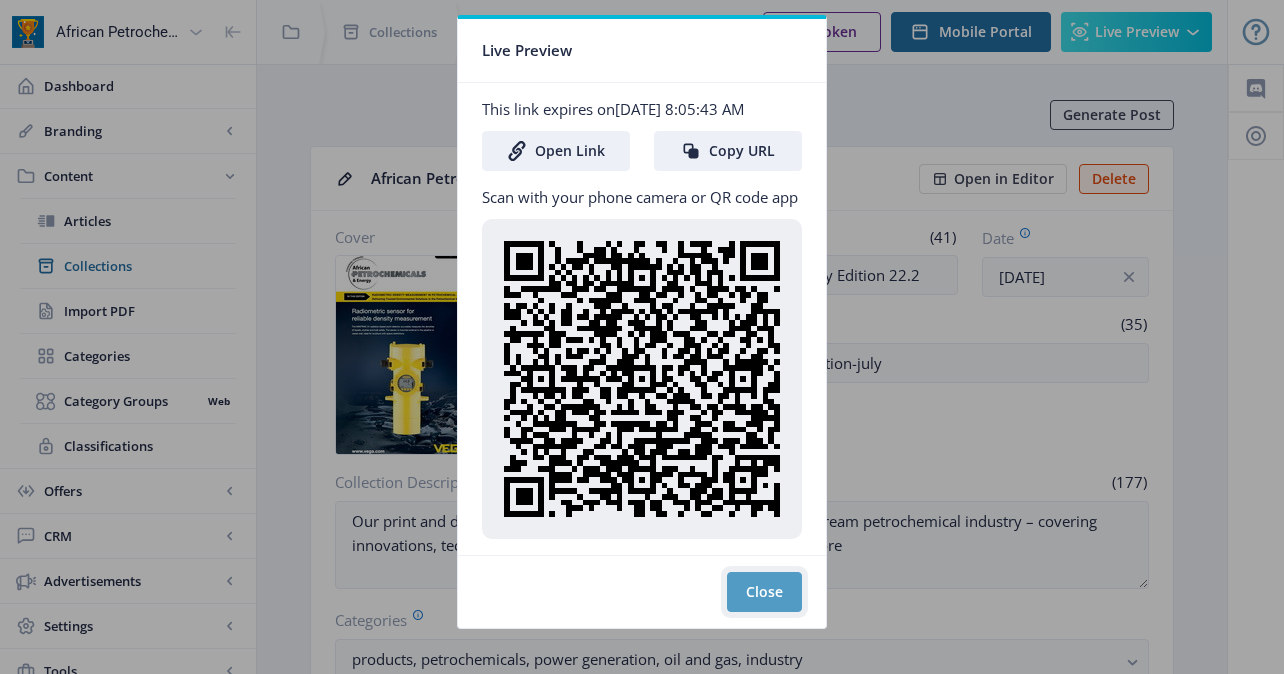 click on "Close" 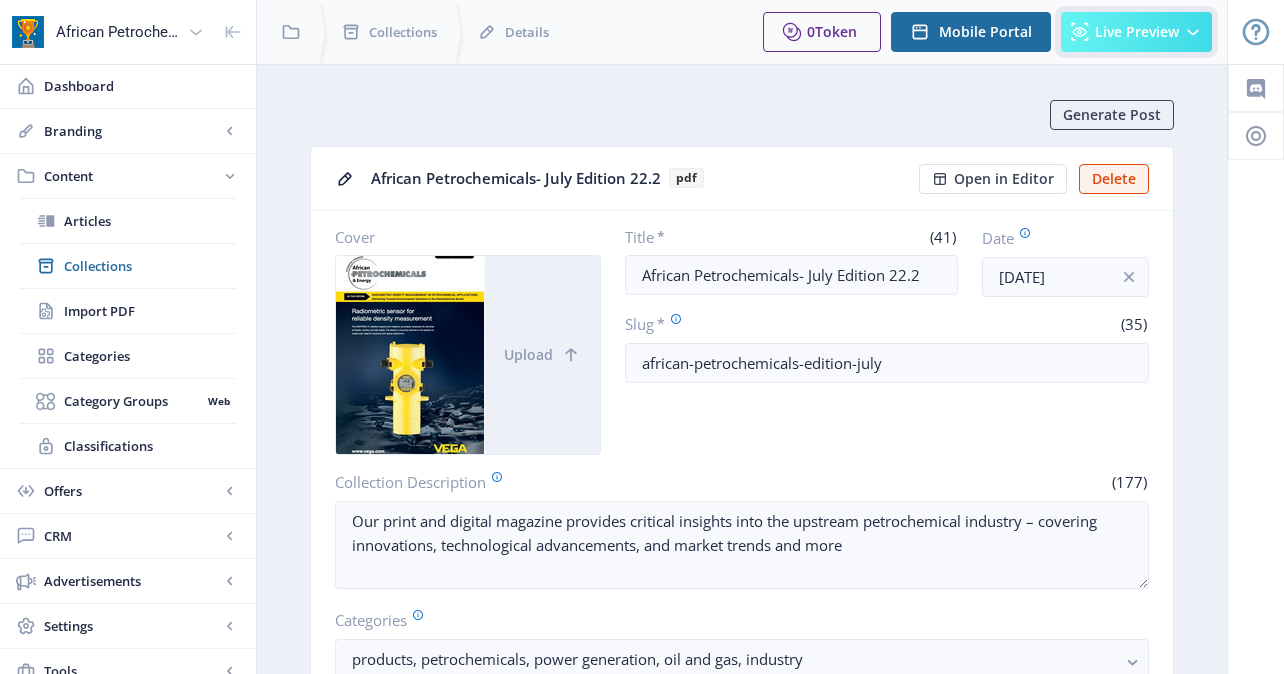 click on "Live Preview" at bounding box center (1136, 32) 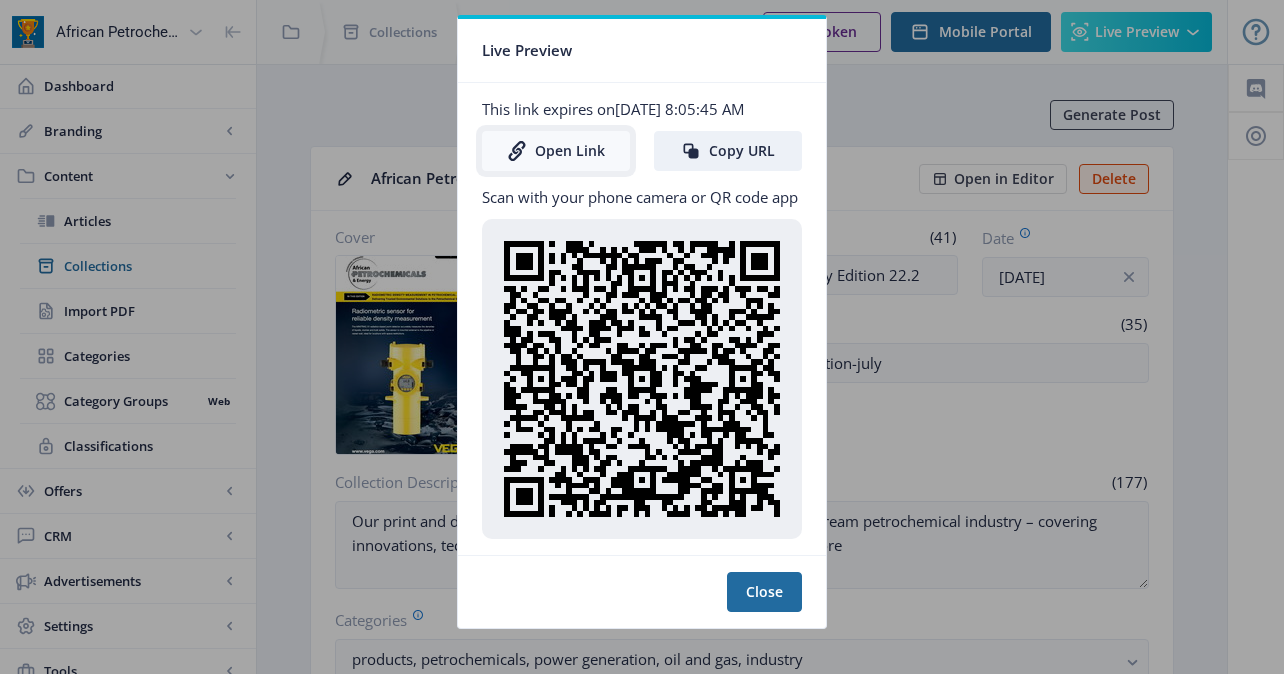 click on "Open Link" 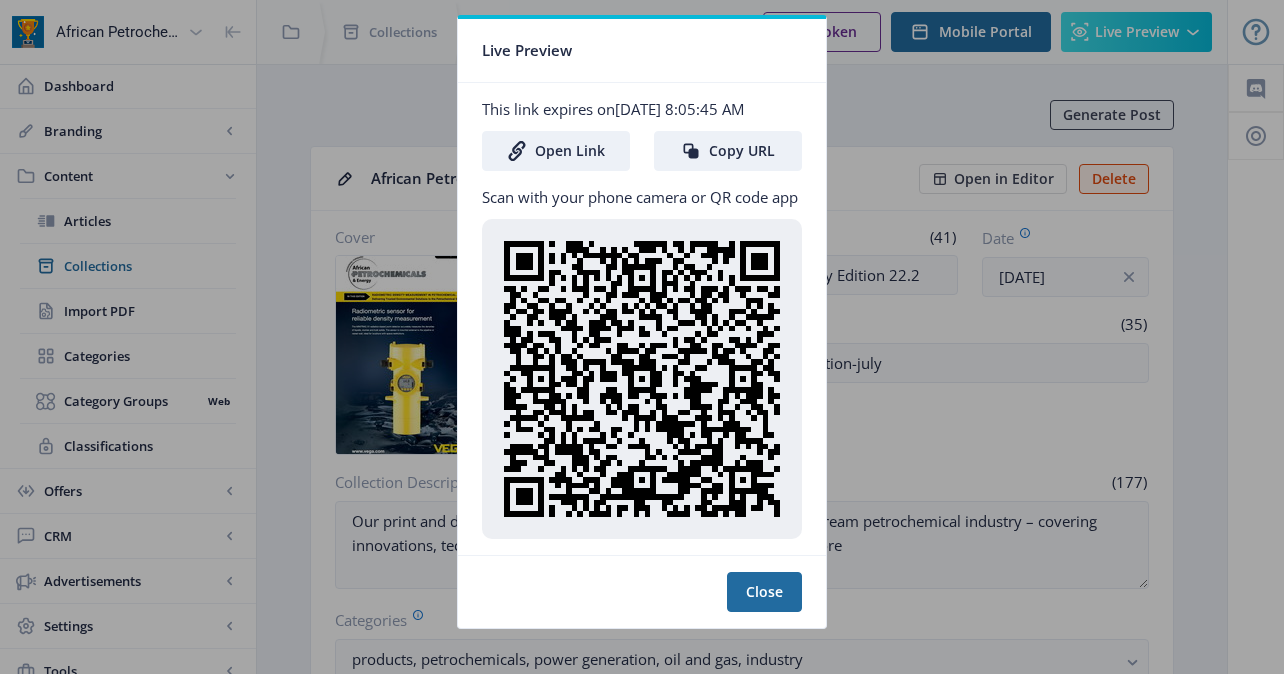 click on "Close" 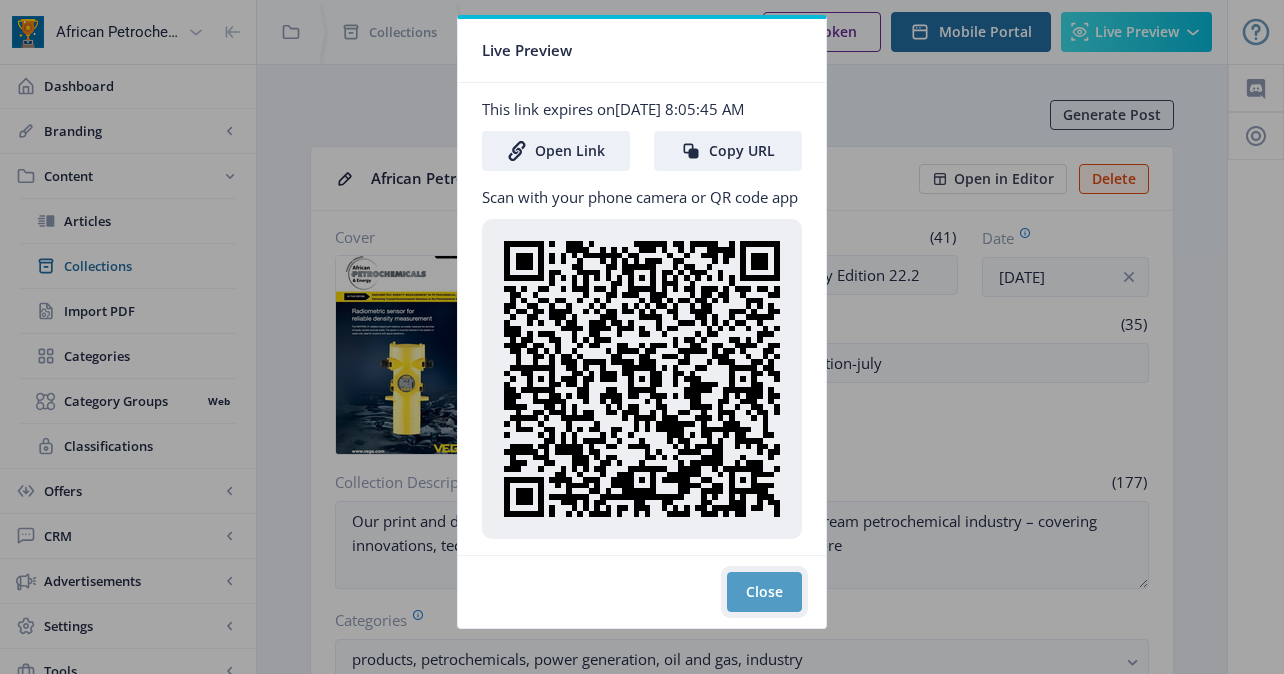 click on "Close" 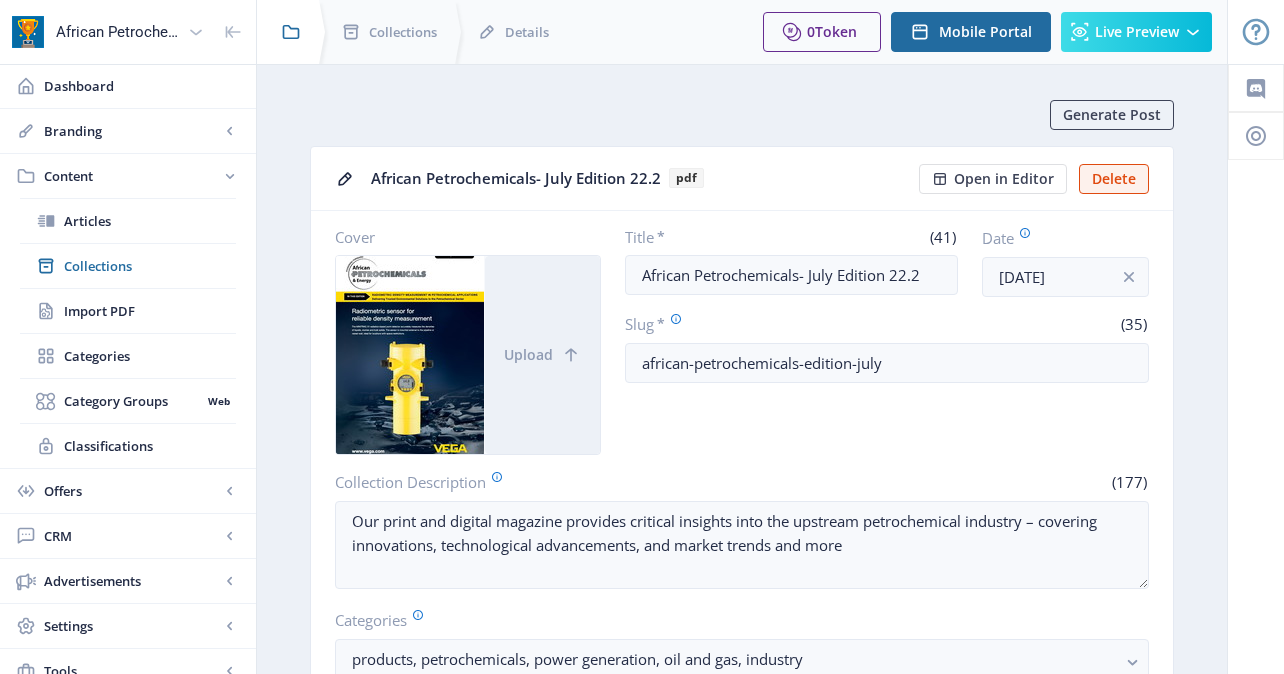 click 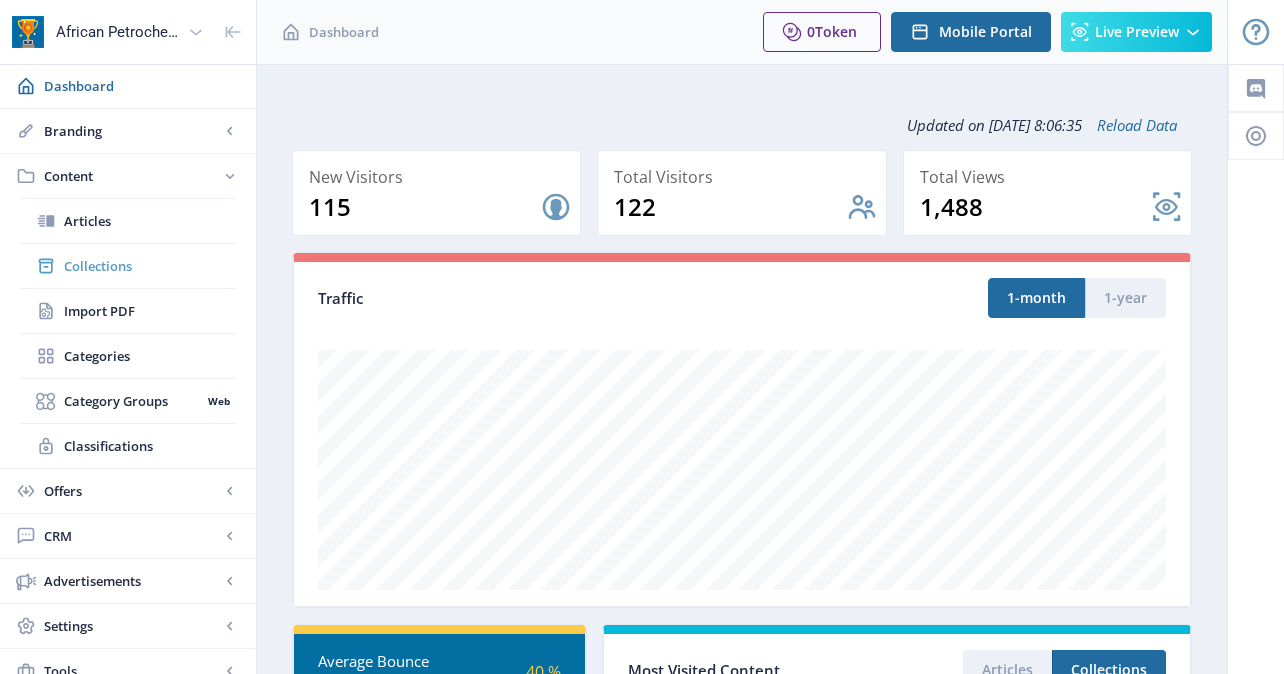 click on "Collections" at bounding box center [150, 266] 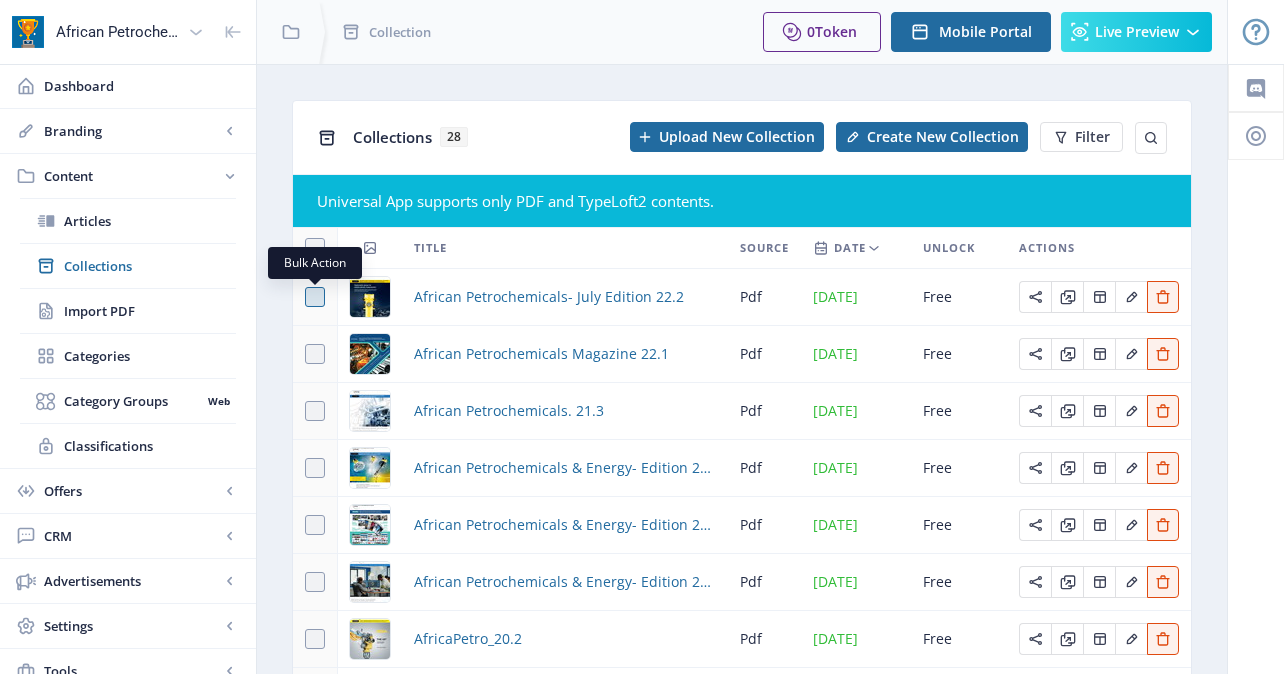 click at bounding box center [315, 297] 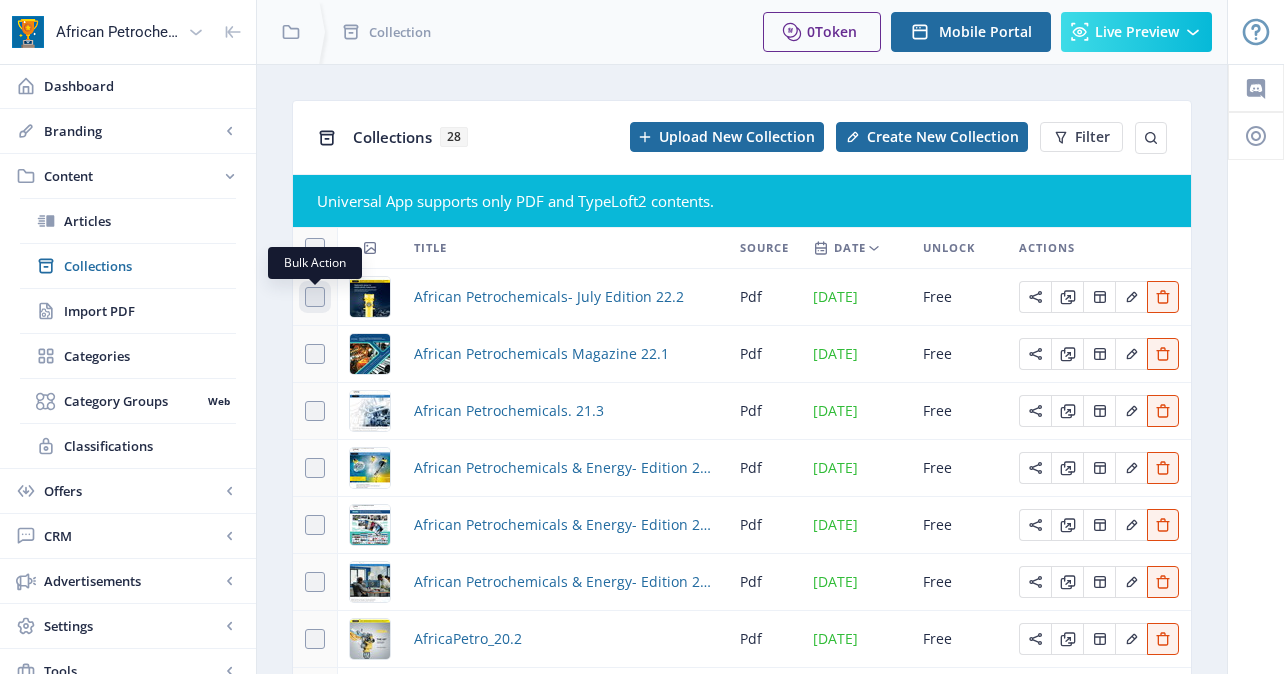 click at bounding box center (305, 297) 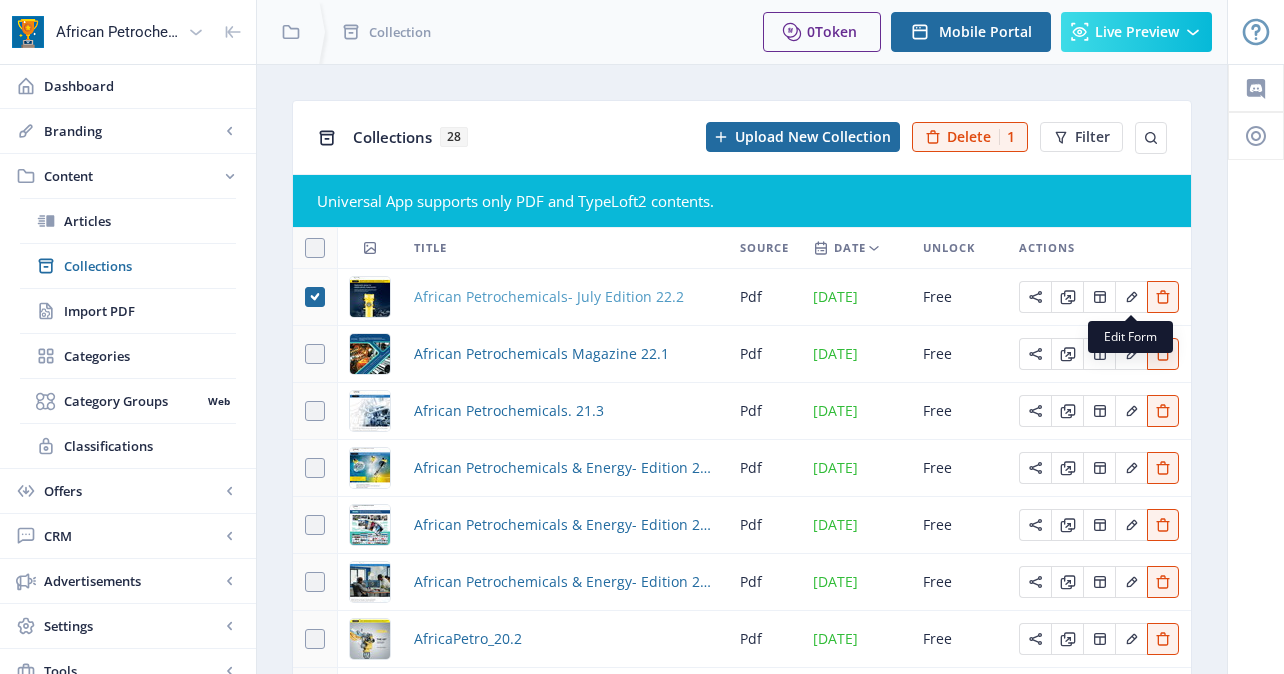 click on "African Petrochemicals- July Edition 22.2" at bounding box center [549, 297] 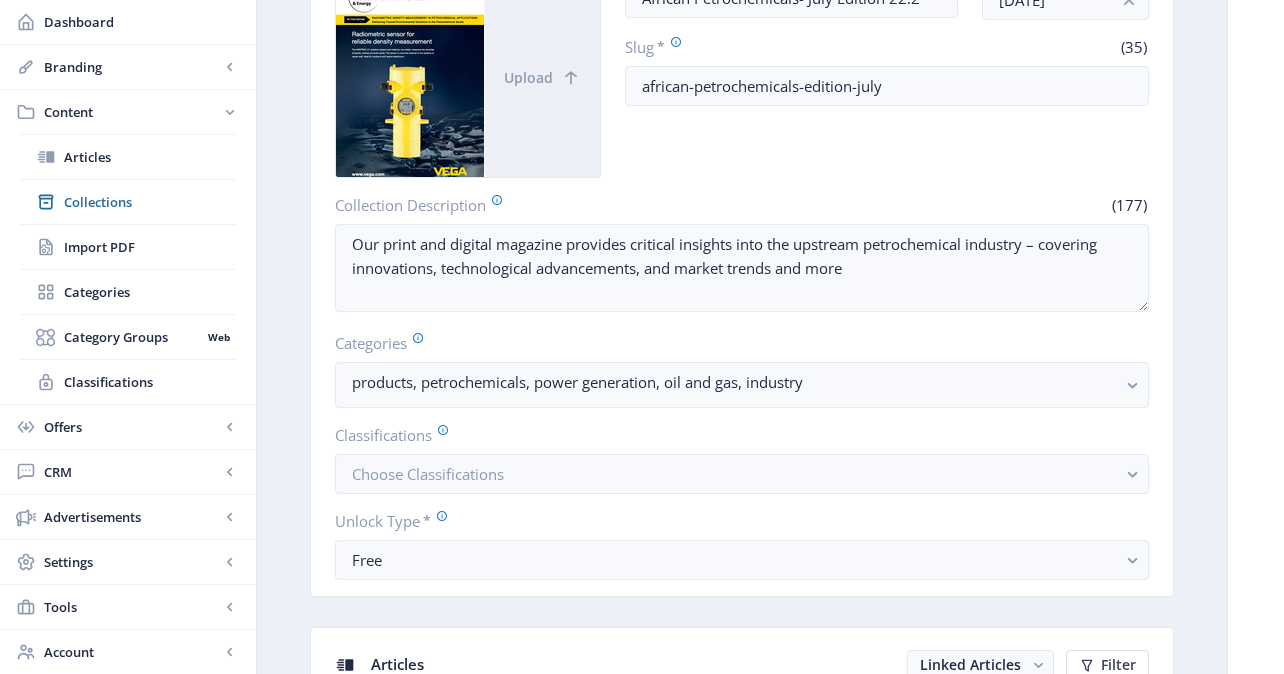 scroll, scrollTop: 283, scrollLeft: 0, axis: vertical 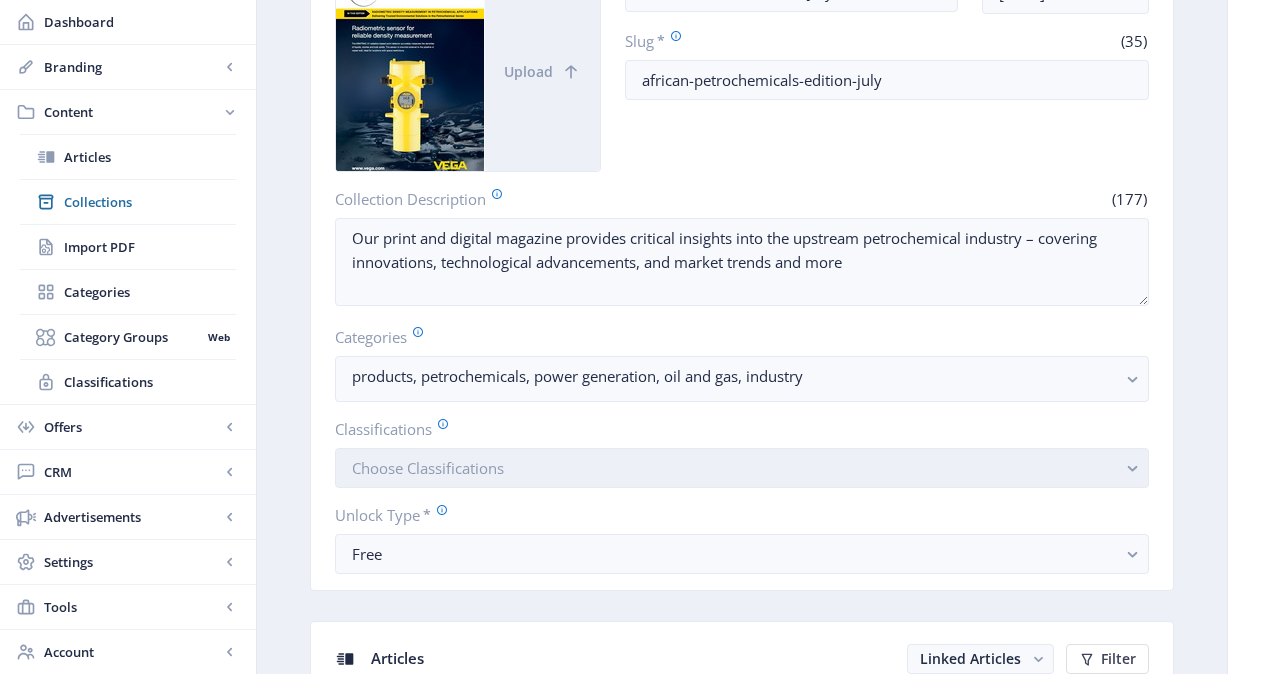 click on "Choose Classifications" at bounding box center [742, 468] 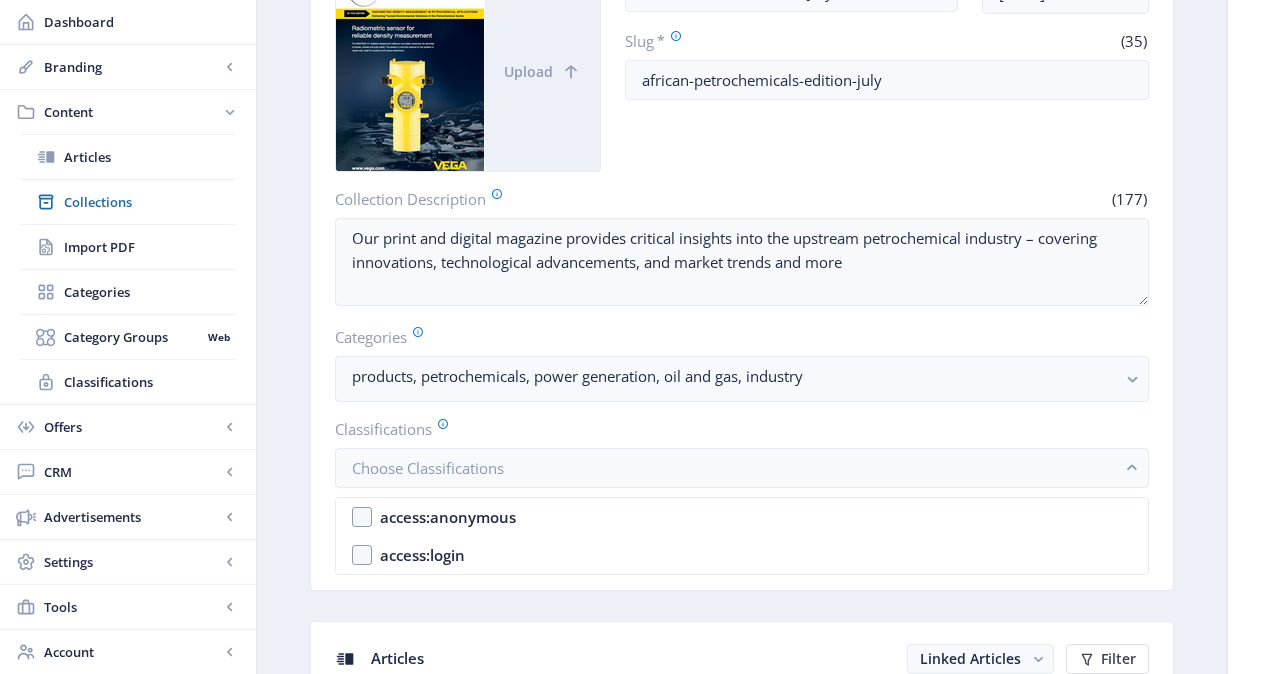 click on "You have unsaved changes Discard Changes Save Changes" 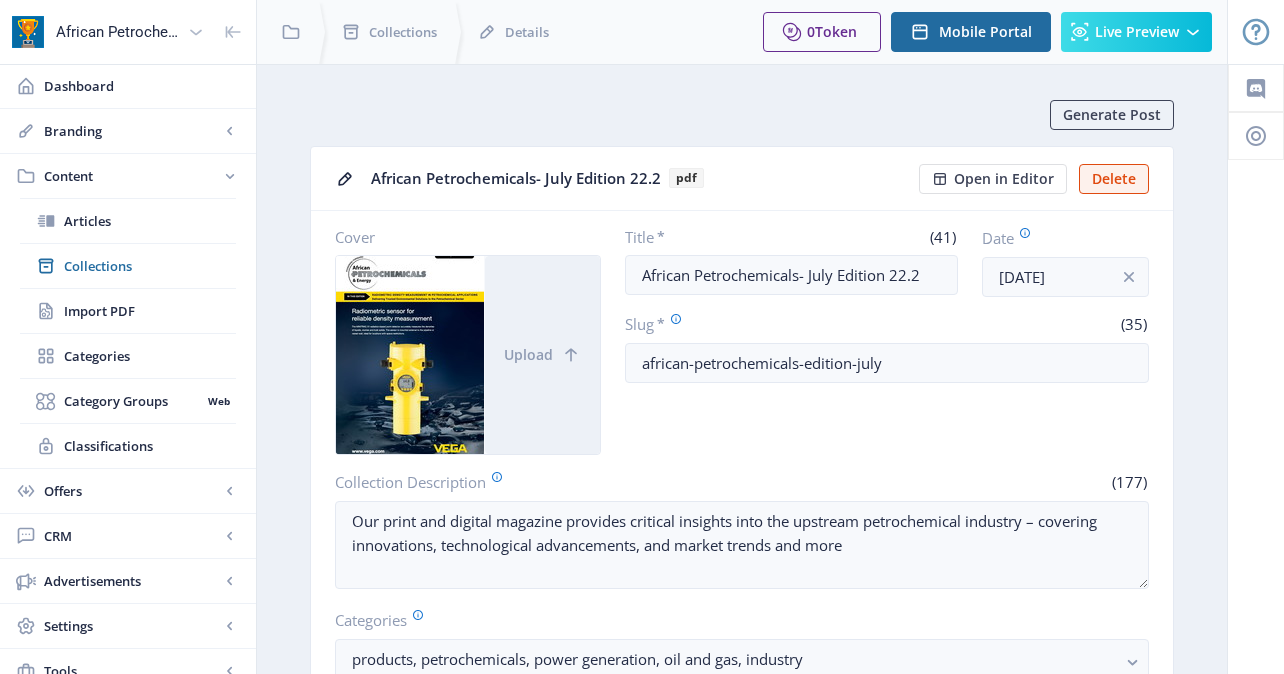 scroll, scrollTop: 283, scrollLeft: 0, axis: vertical 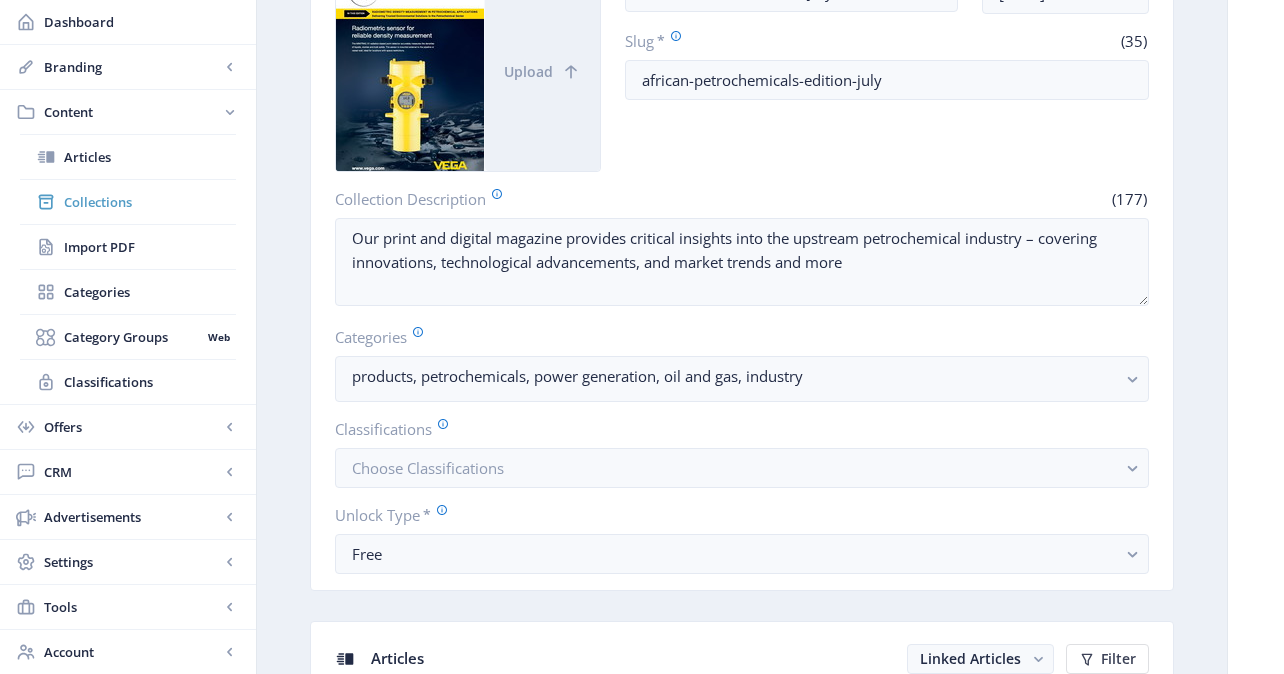 click on "Collections" at bounding box center (150, 202) 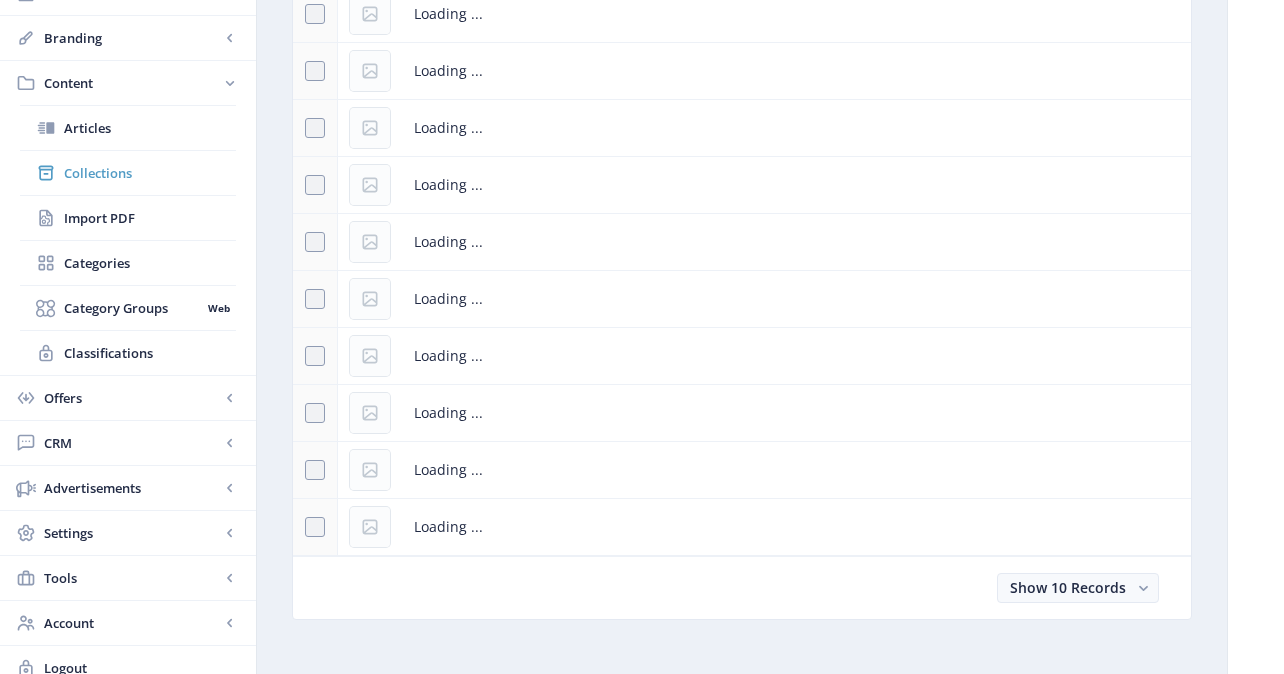 scroll, scrollTop: 0, scrollLeft: 0, axis: both 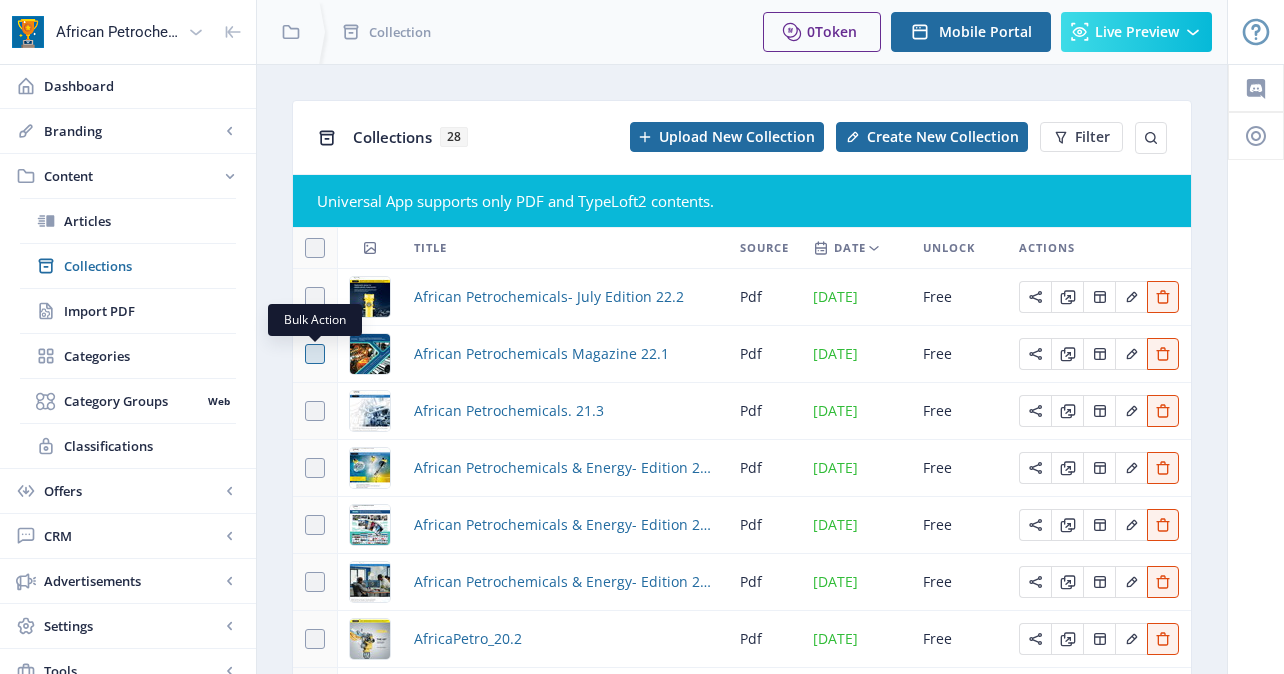 click at bounding box center (315, 354) 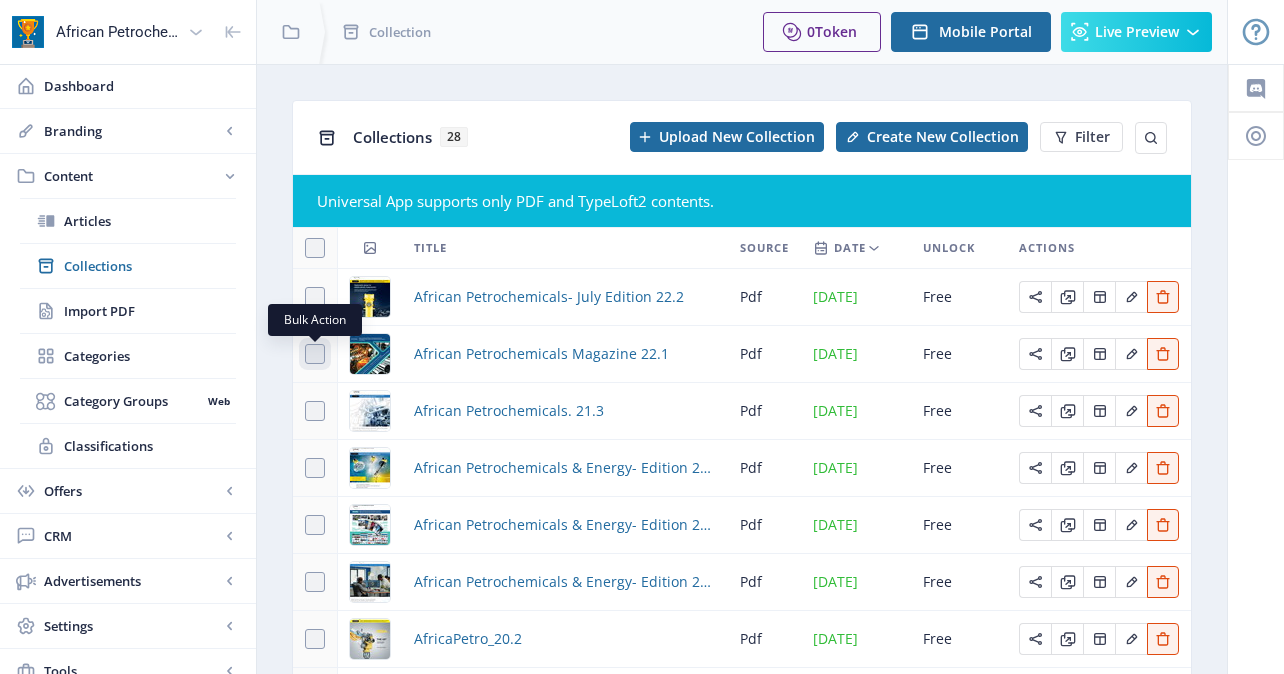 click at bounding box center (305, 354) 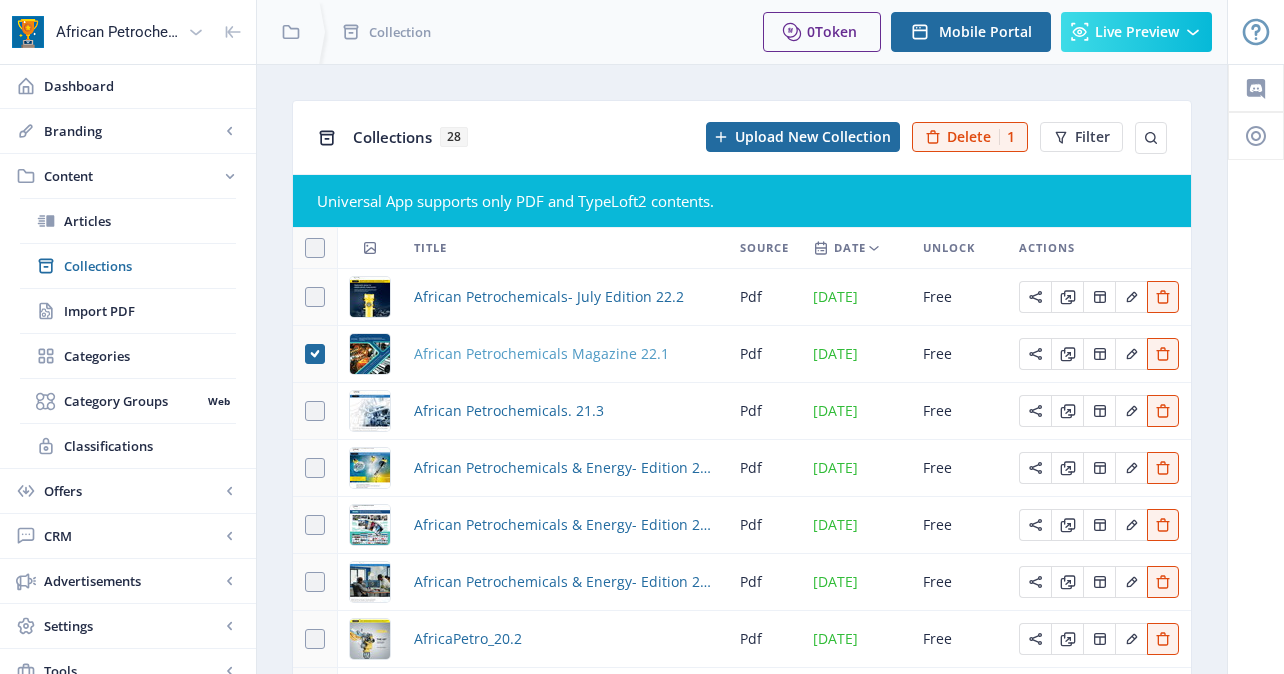 click on "African Petrochemicals Magazine 22.1" at bounding box center (541, 354) 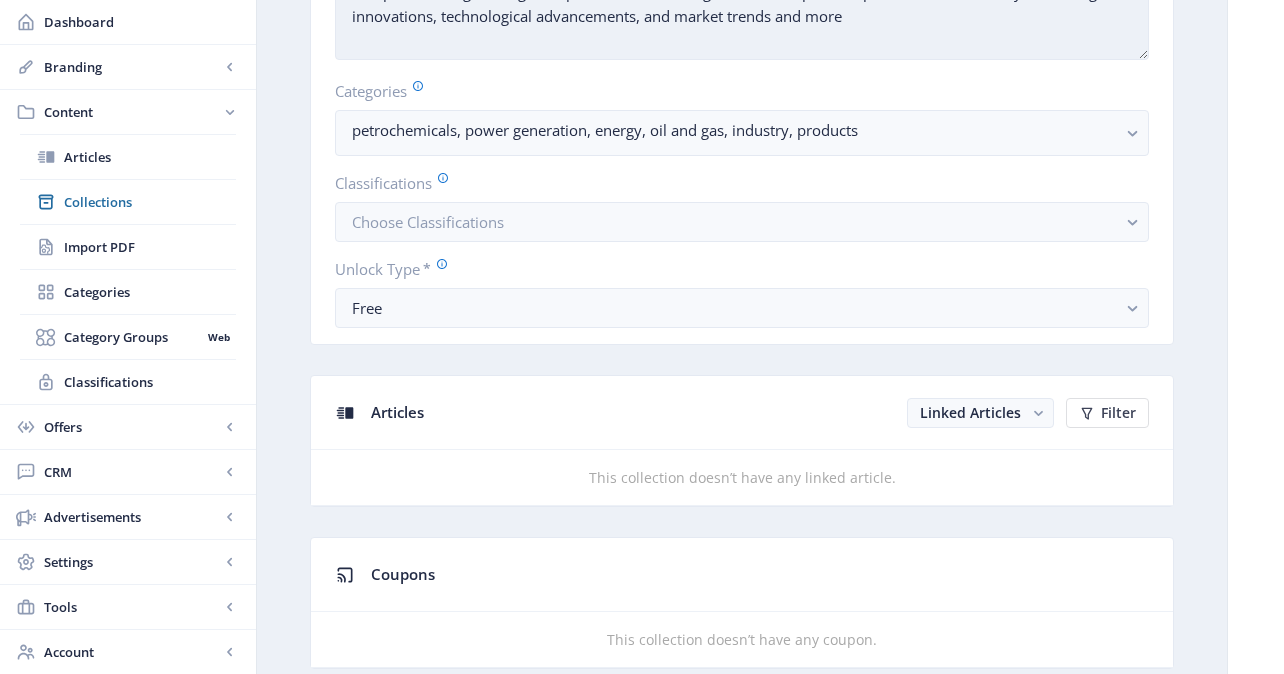 scroll, scrollTop: 530, scrollLeft: 0, axis: vertical 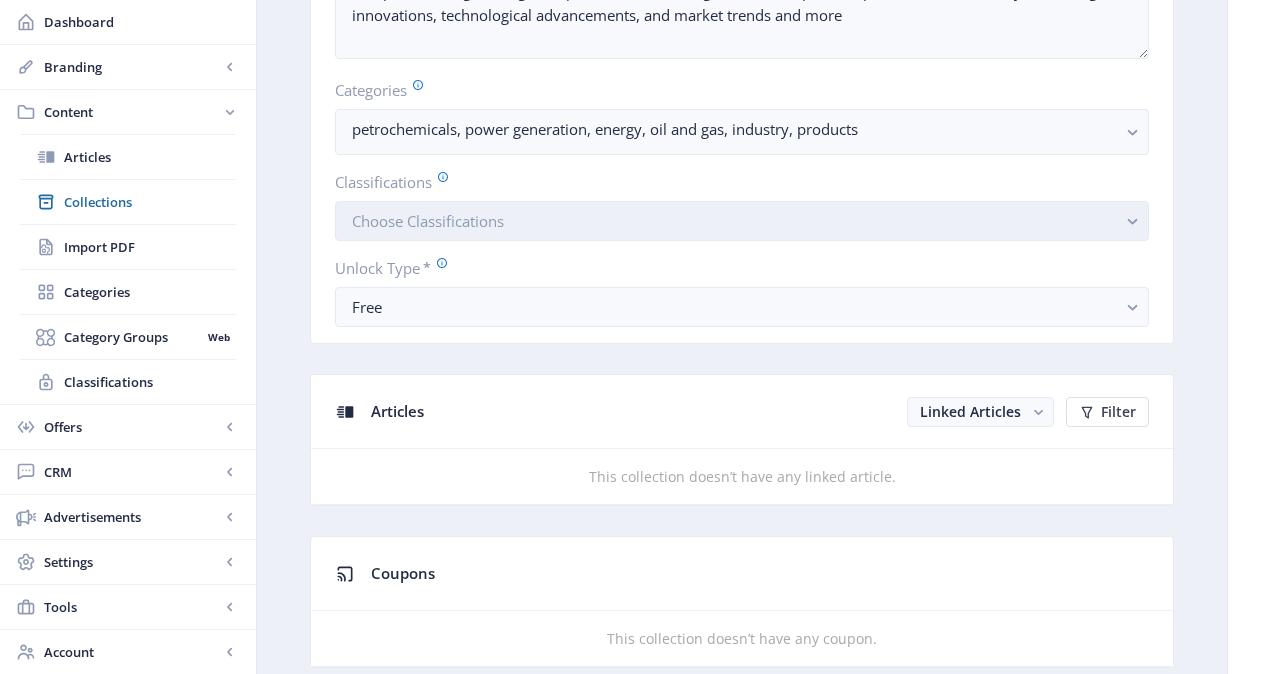 click on "Choose Classifications" at bounding box center (742, 221) 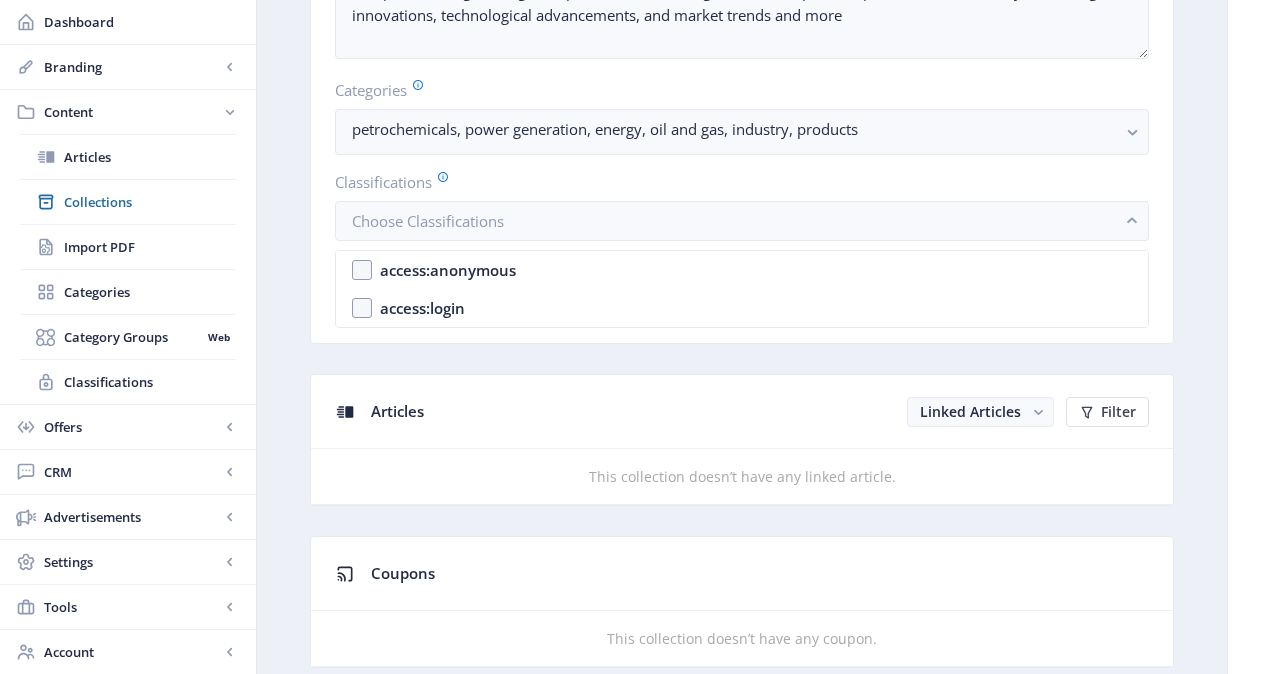 click on "Generate Post  African Petrochemicals Magazine 22.1  pdf Open in Editor  Pack   Delete   Cover  Upload  Title   *   (36)  African Petrochemicals Magazine 22.1  Date  [DATE]  Slug   *   (36)  african-petrochemicals-magazine-22-1  Collection Description   (177)  Our print and digital magazine provides critical insights into the upstream petrochemical industry – covering innovations, technological advancements, and market trends and more  Categories  petrochemicals, power generation, energy, oil and gas, industry, products  Classifications  Choose Classifications  Unlock Type   *  Free Articles Linked Articles Filter  This collection doesn’t have any linked article.  Coupons  This collection doesn’t have any coupon.  Preview Pages  Please select page to preview.   Page 1   Page 2   Page 3   Page 4   Page 5   Page 6   Page 7   Page 8   Page 9   Page 10   Page 11   Page 12   Page 13   Page 14   Page 15   Page 16   Page 17   Page 18   Page 19   Page 20   Page 21   Page 22   Page 23   Page 24   Page 25" at bounding box center (742, 1560) 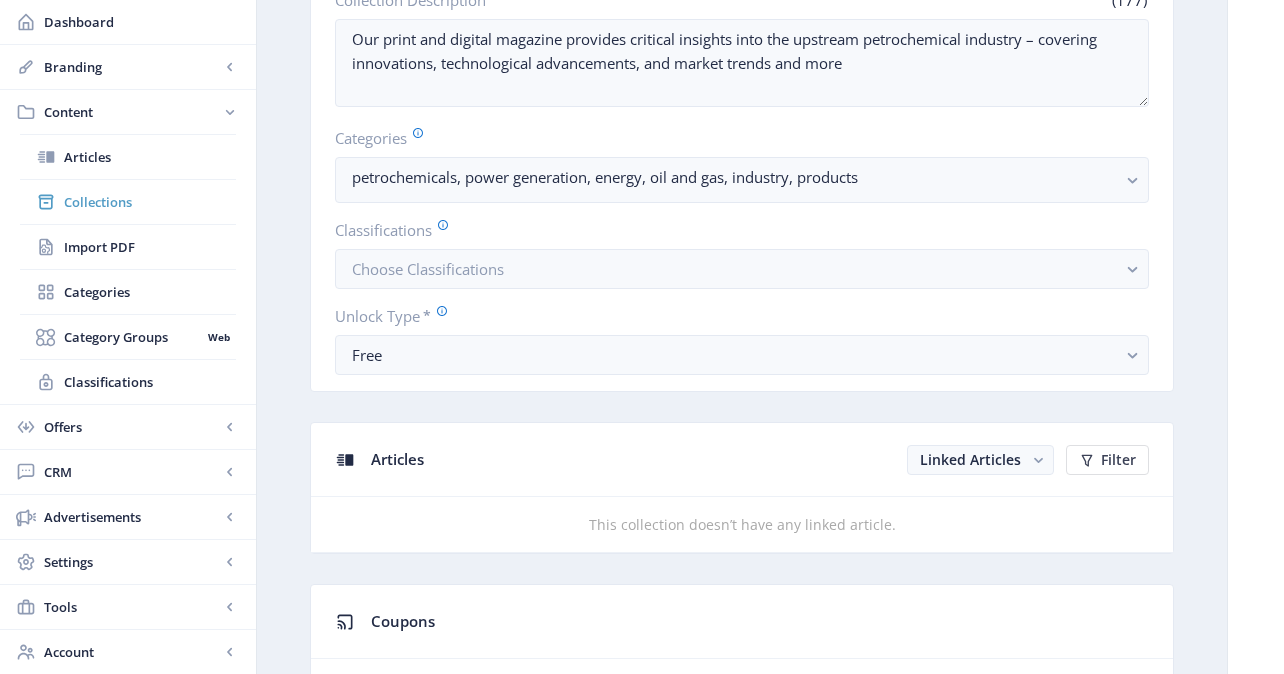 scroll, scrollTop: 440, scrollLeft: 0, axis: vertical 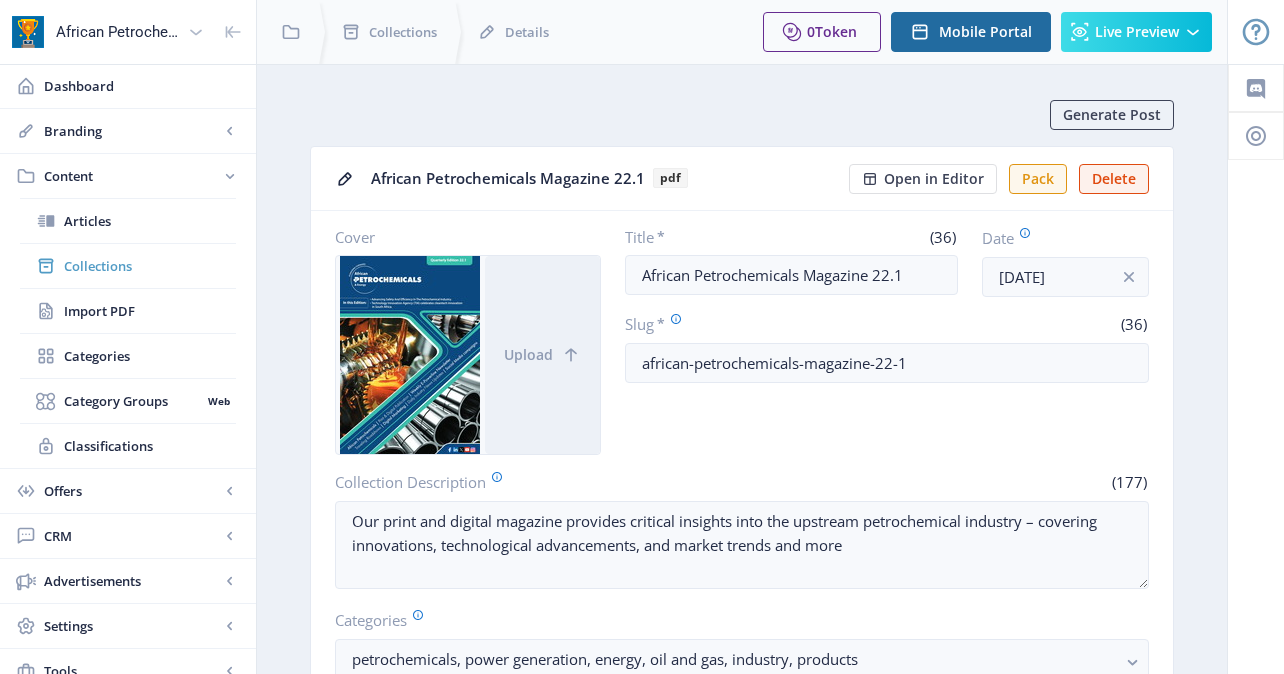 click on "Collections" at bounding box center [150, 266] 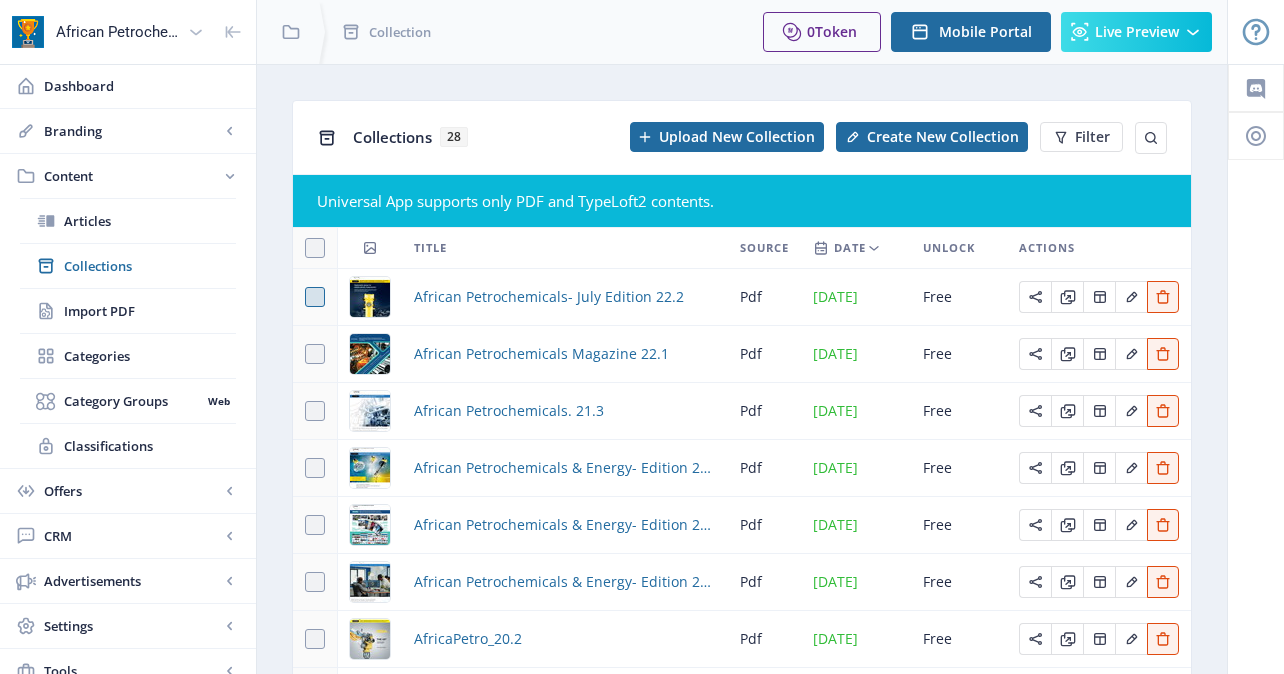 click at bounding box center (315, 297) 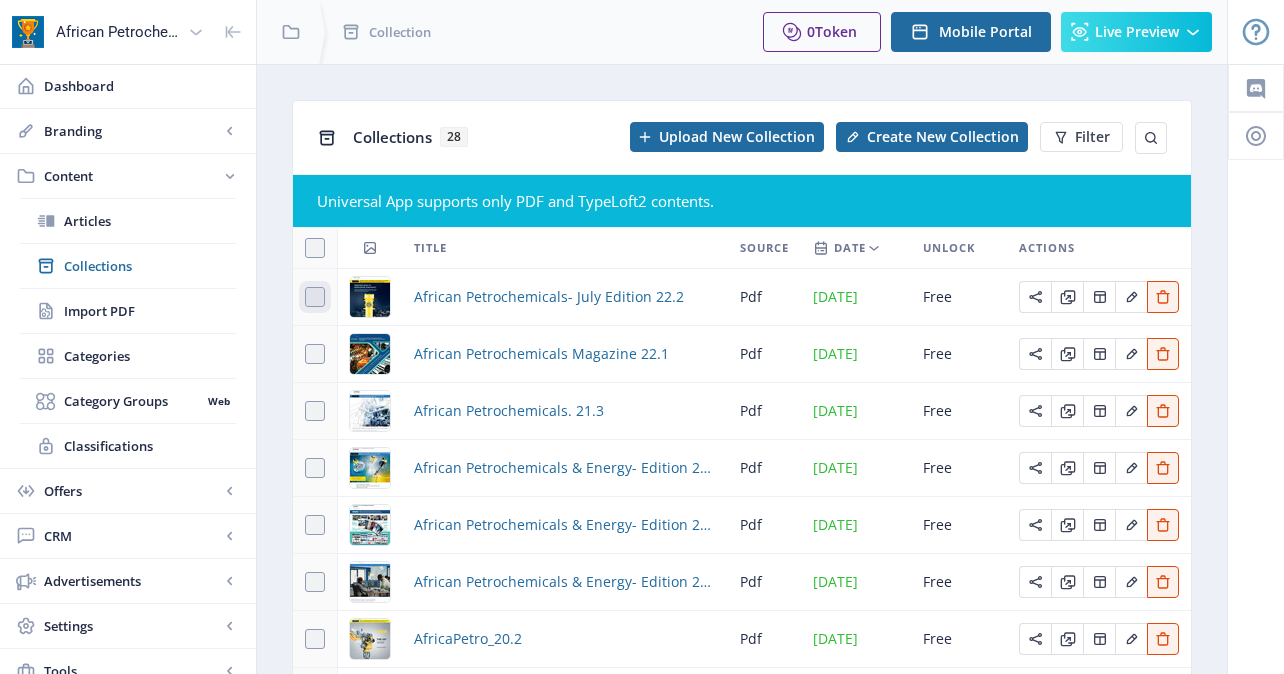 click at bounding box center (305, 297) 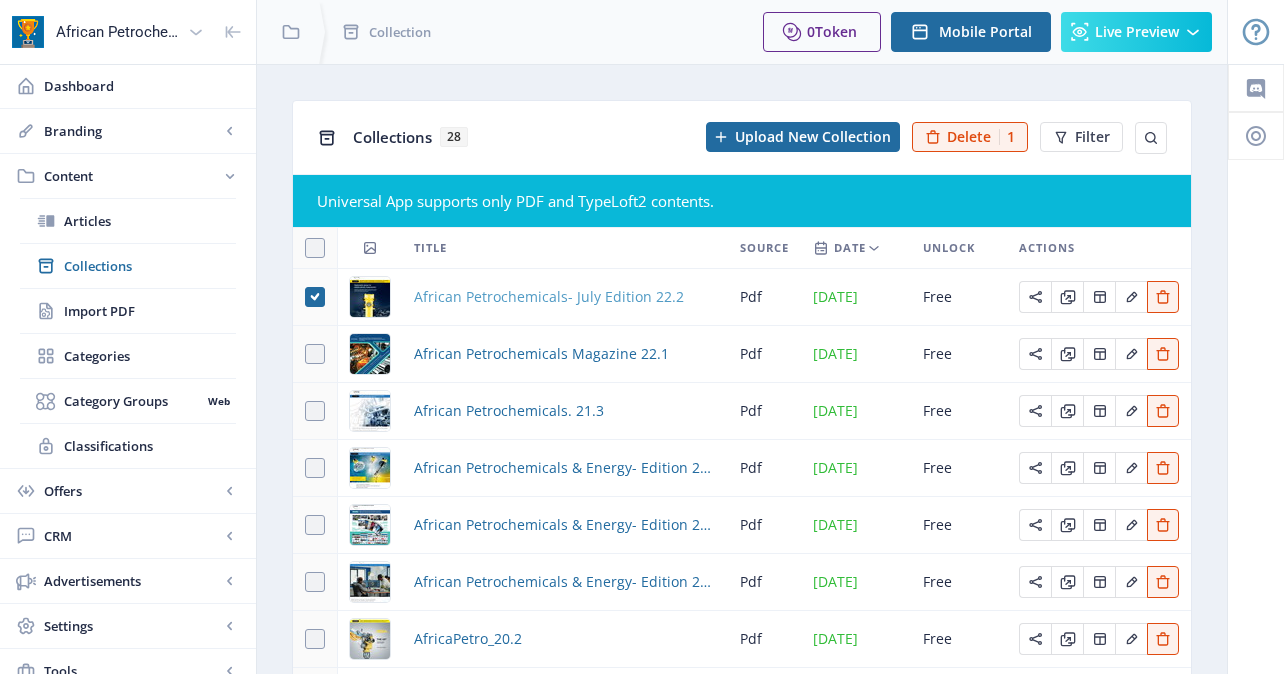 click on "African Petrochemicals- July Edition 22.2" at bounding box center [549, 297] 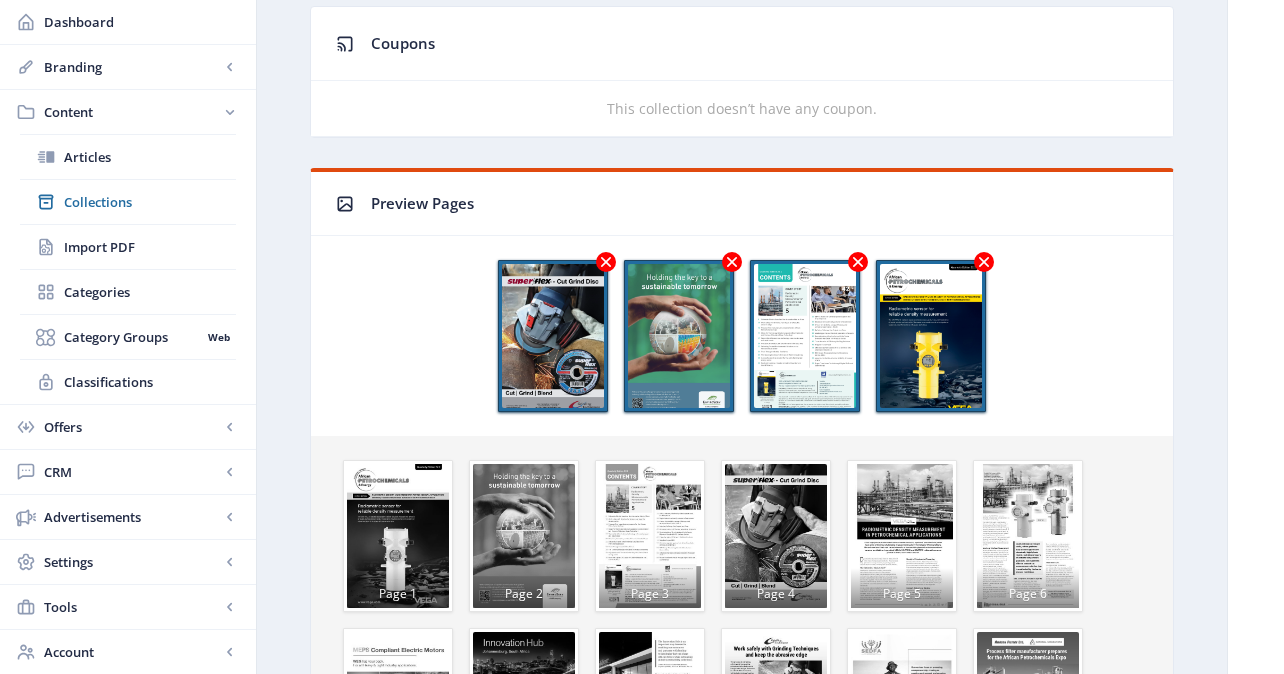 scroll, scrollTop: 1070, scrollLeft: 0, axis: vertical 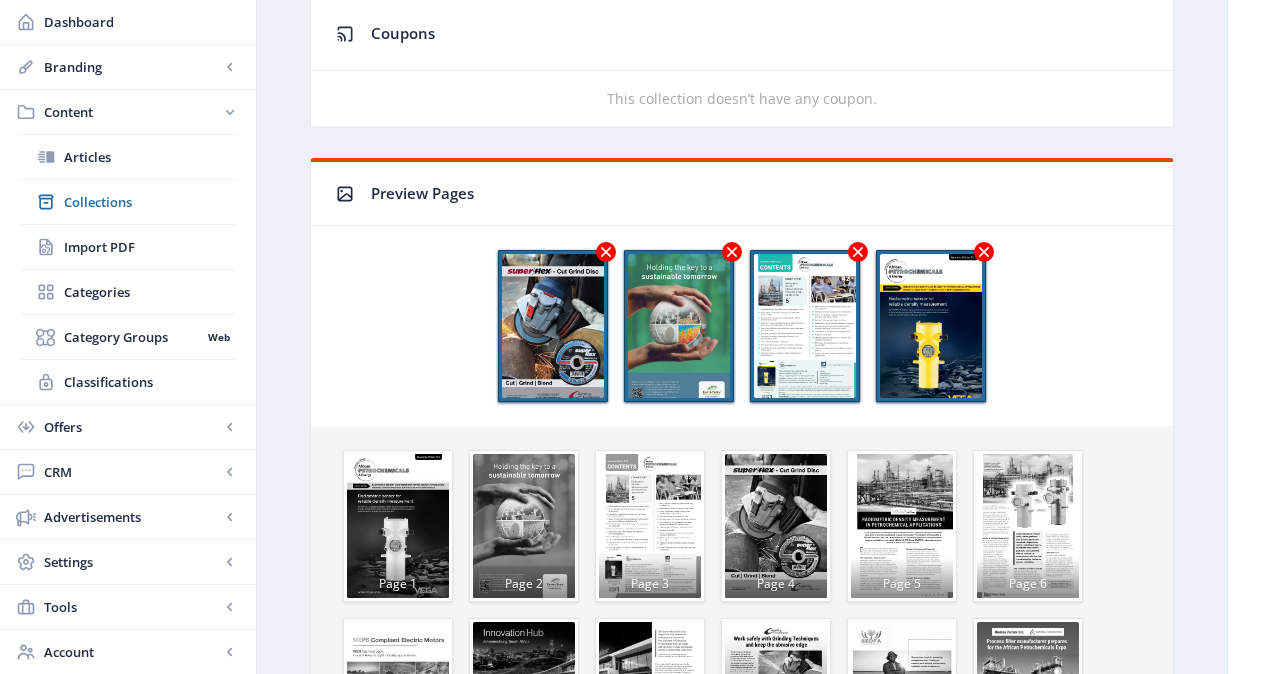 click 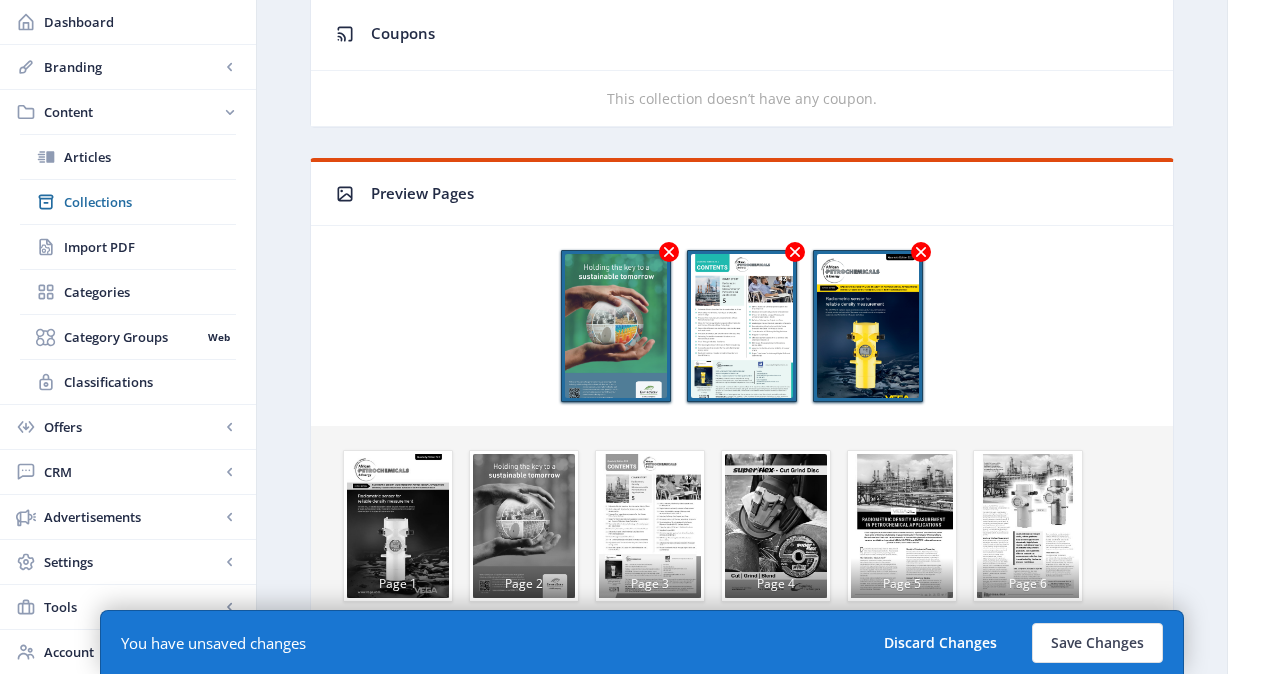 click 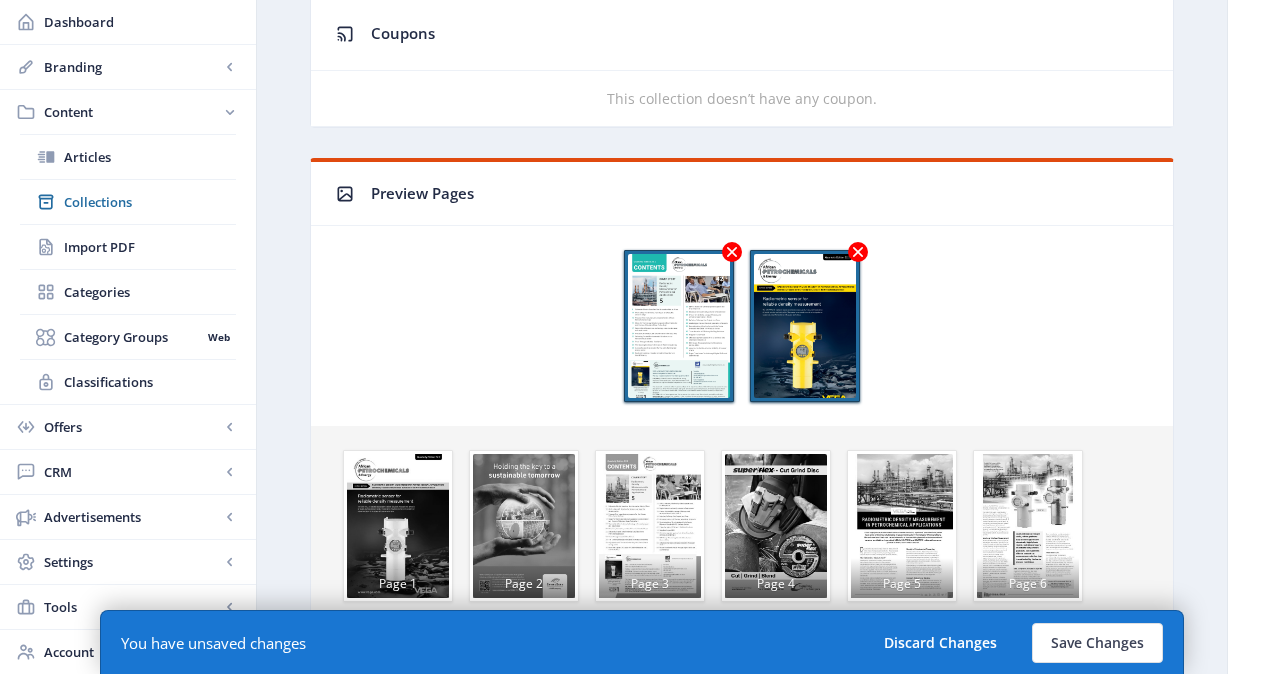 click 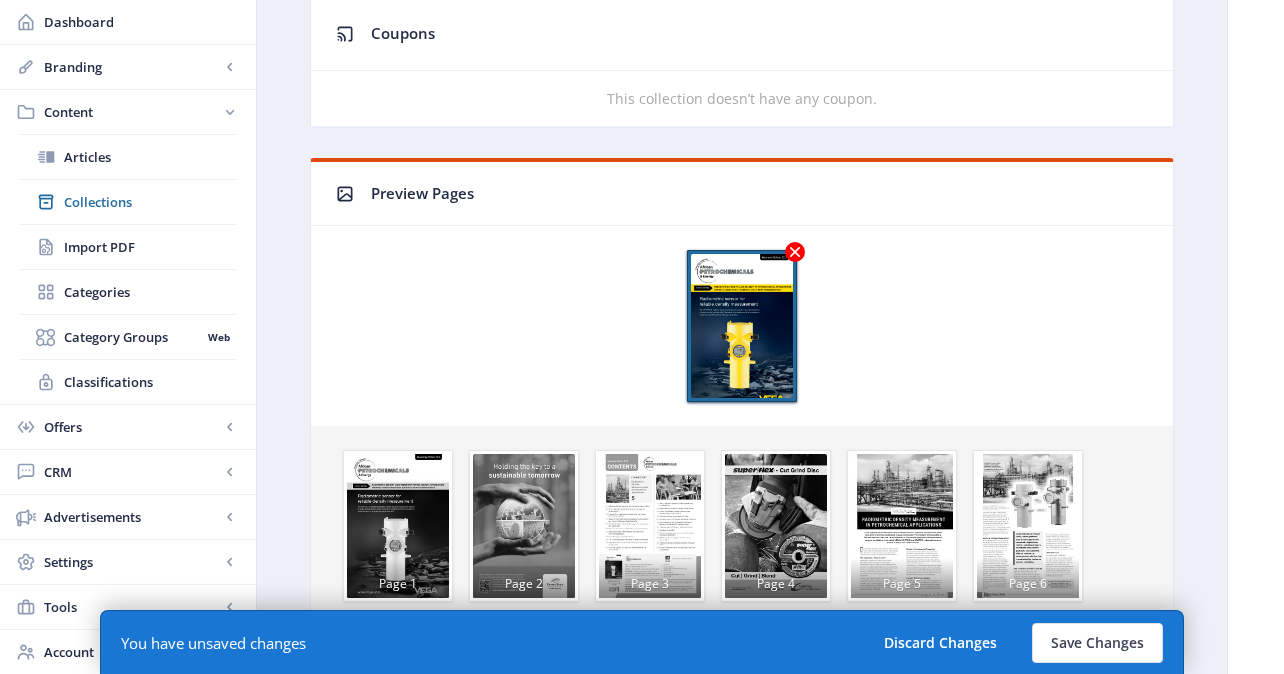 click on "Page 3" 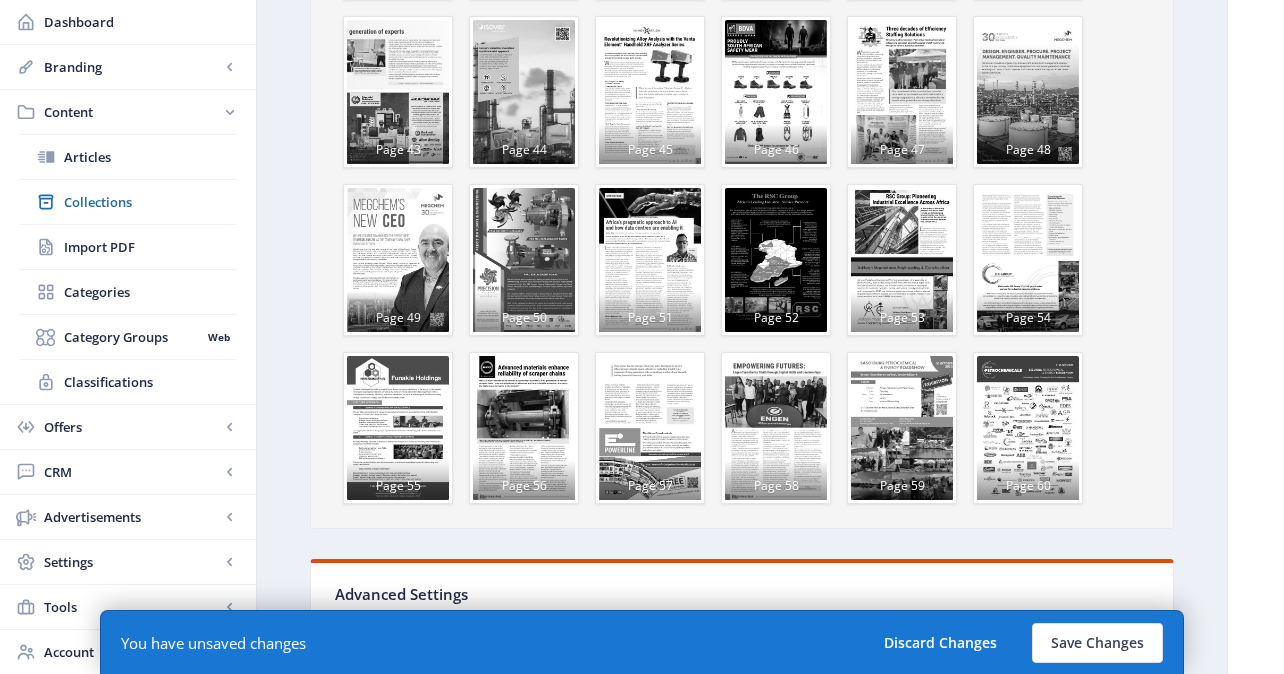 scroll, scrollTop: 2682, scrollLeft: 0, axis: vertical 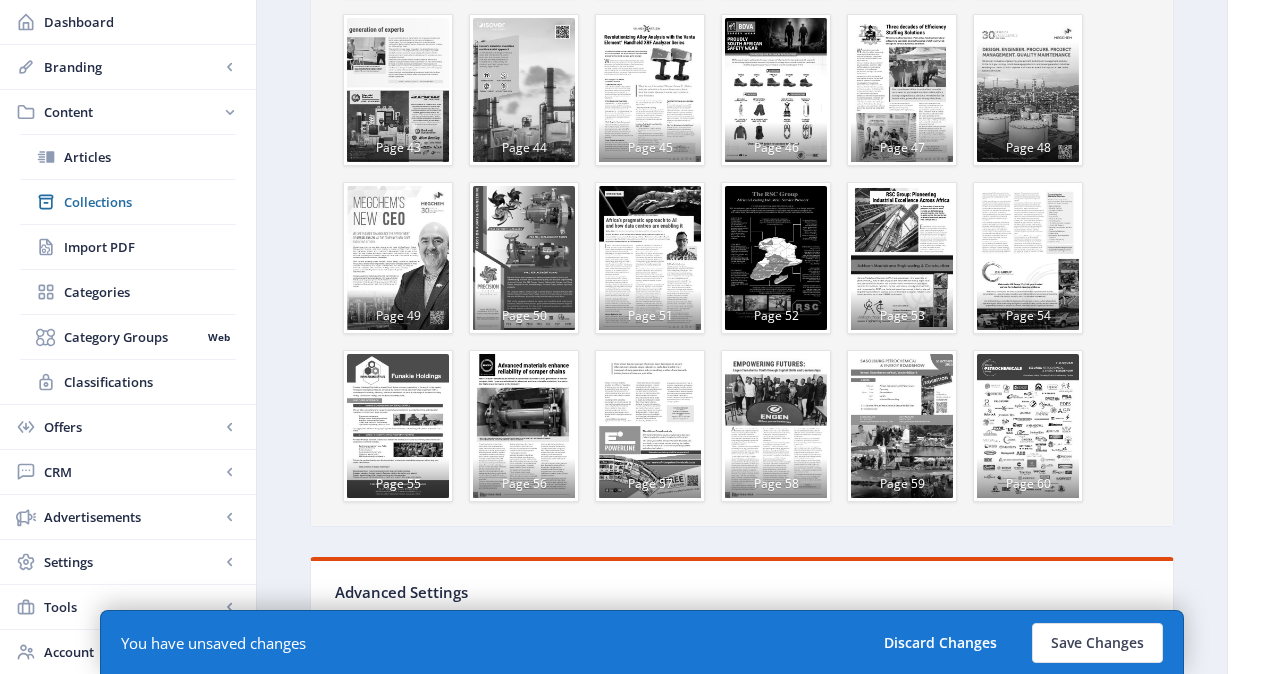 click on "Page 60" 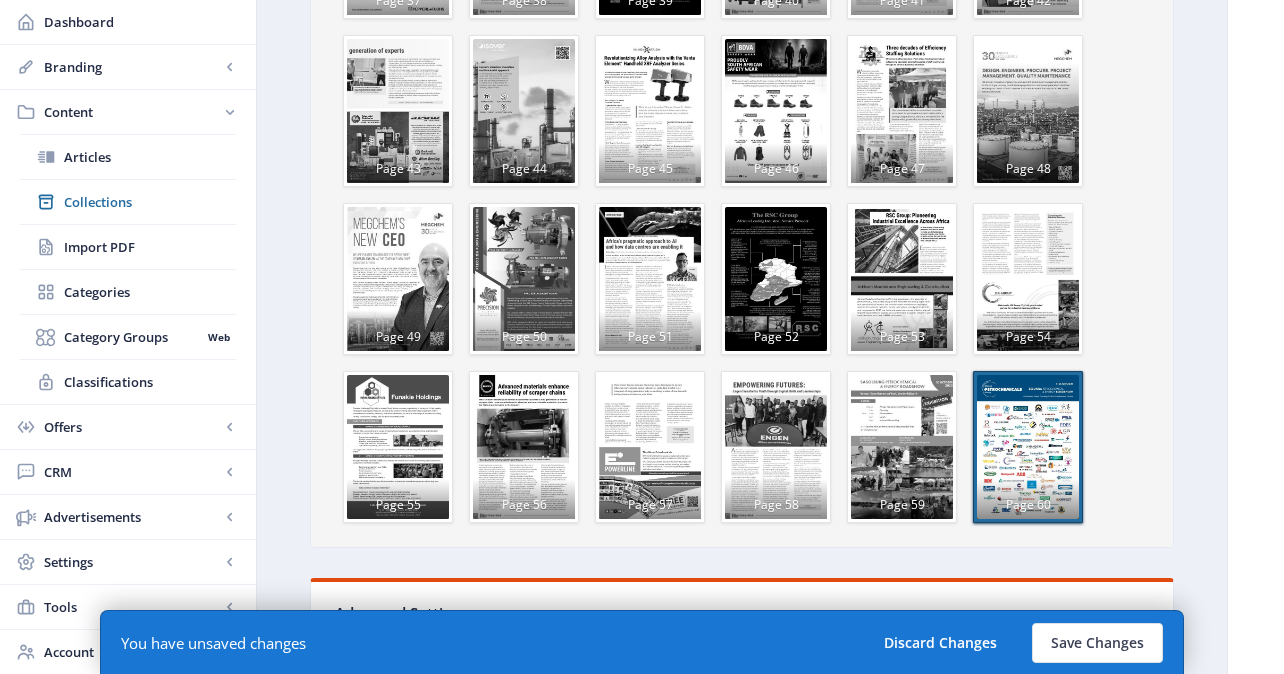 scroll, scrollTop: 2662, scrollLeft: 0, axis: vertical 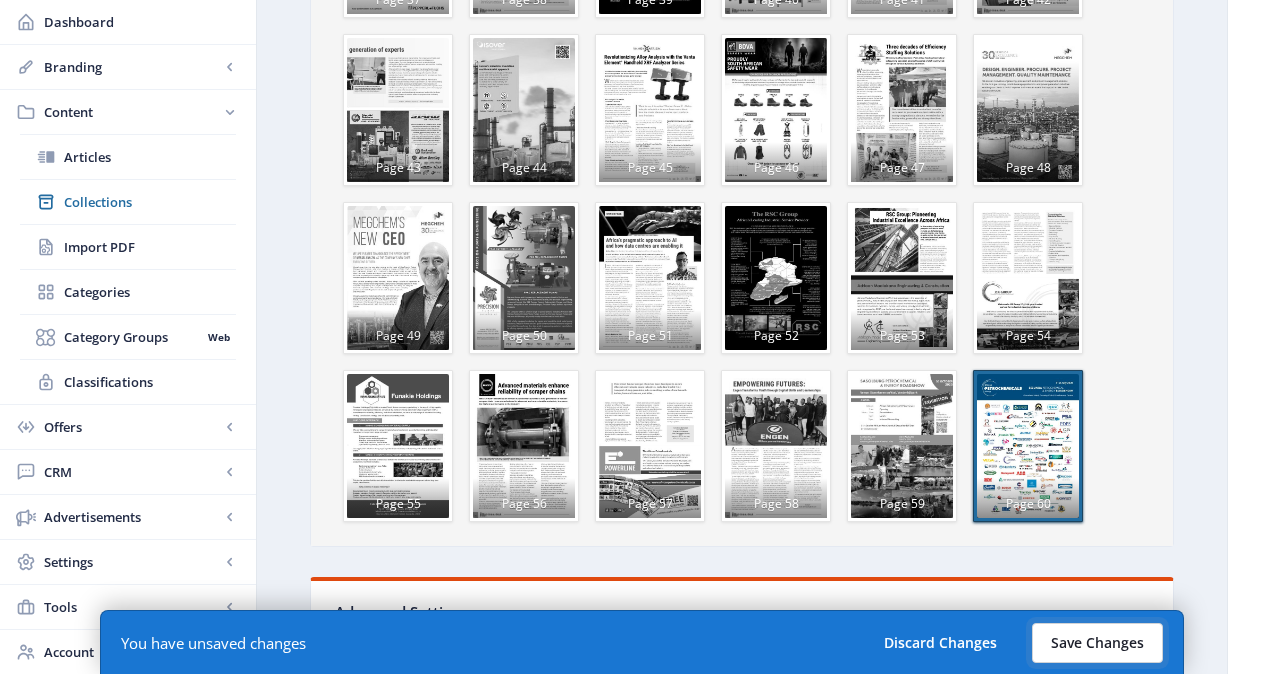 click on "Save Changes" 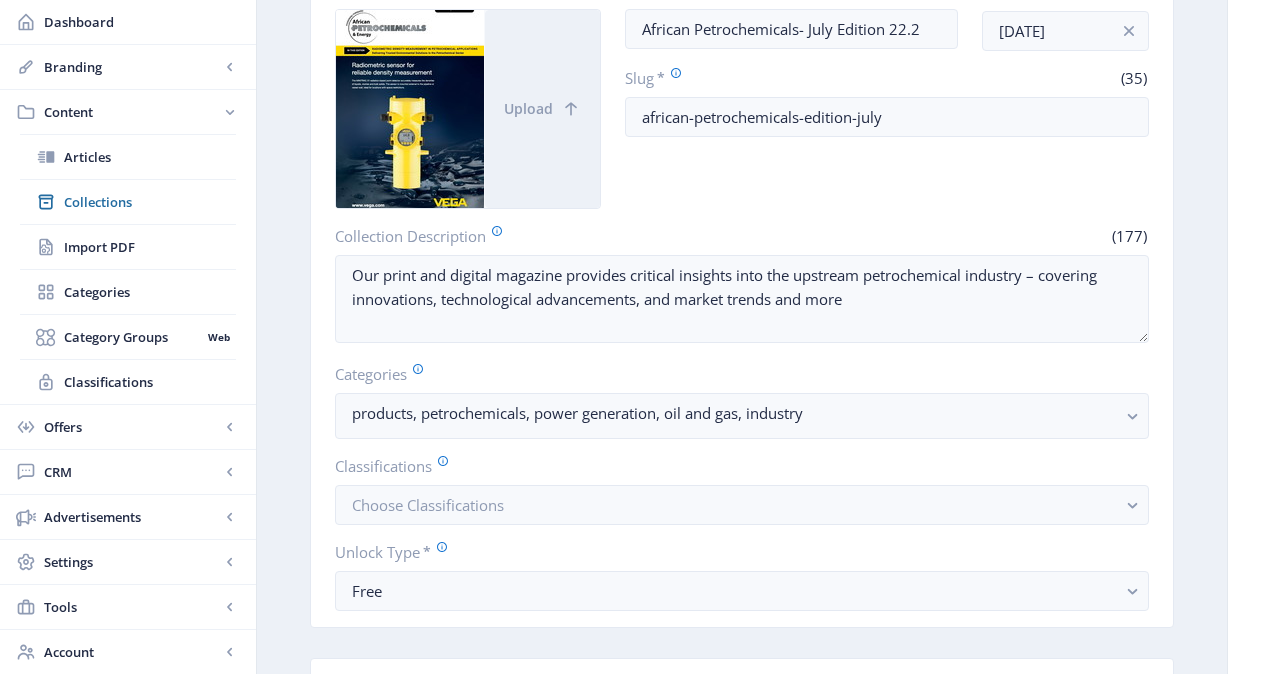 scroll, scrollTop: 0, scrollLeft: 0, axis: both 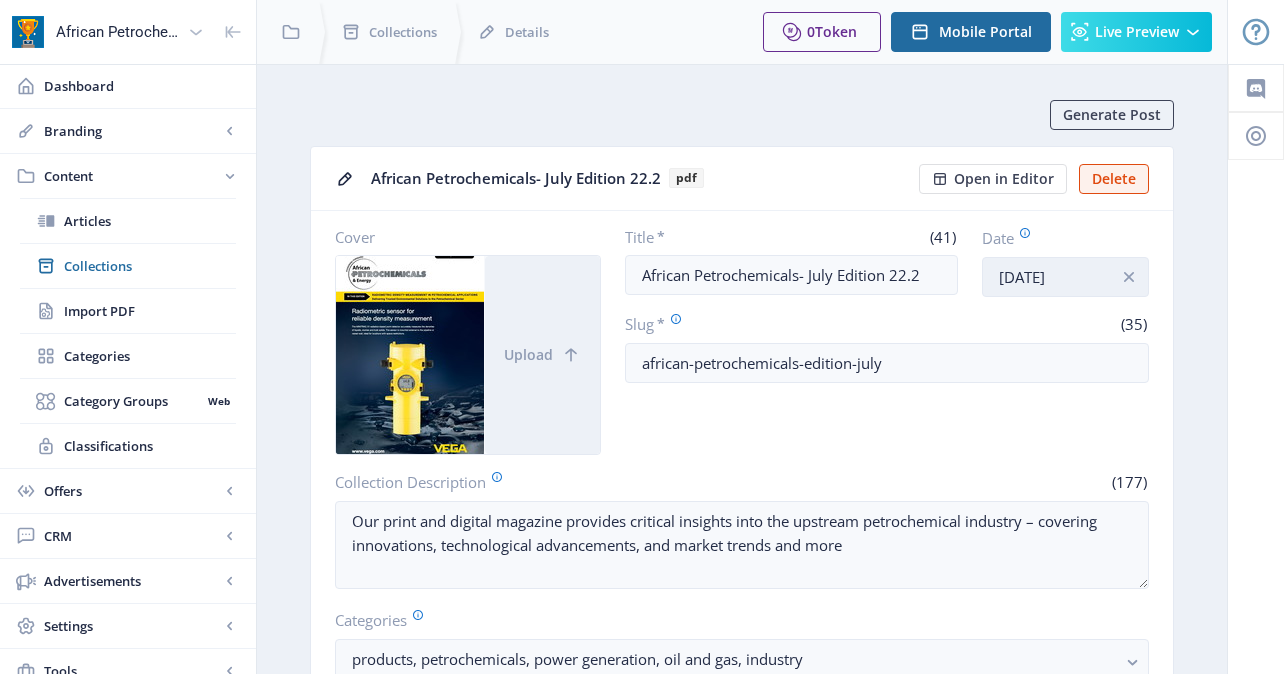 click on "[DATE]" at bounding box center (1065, 277) 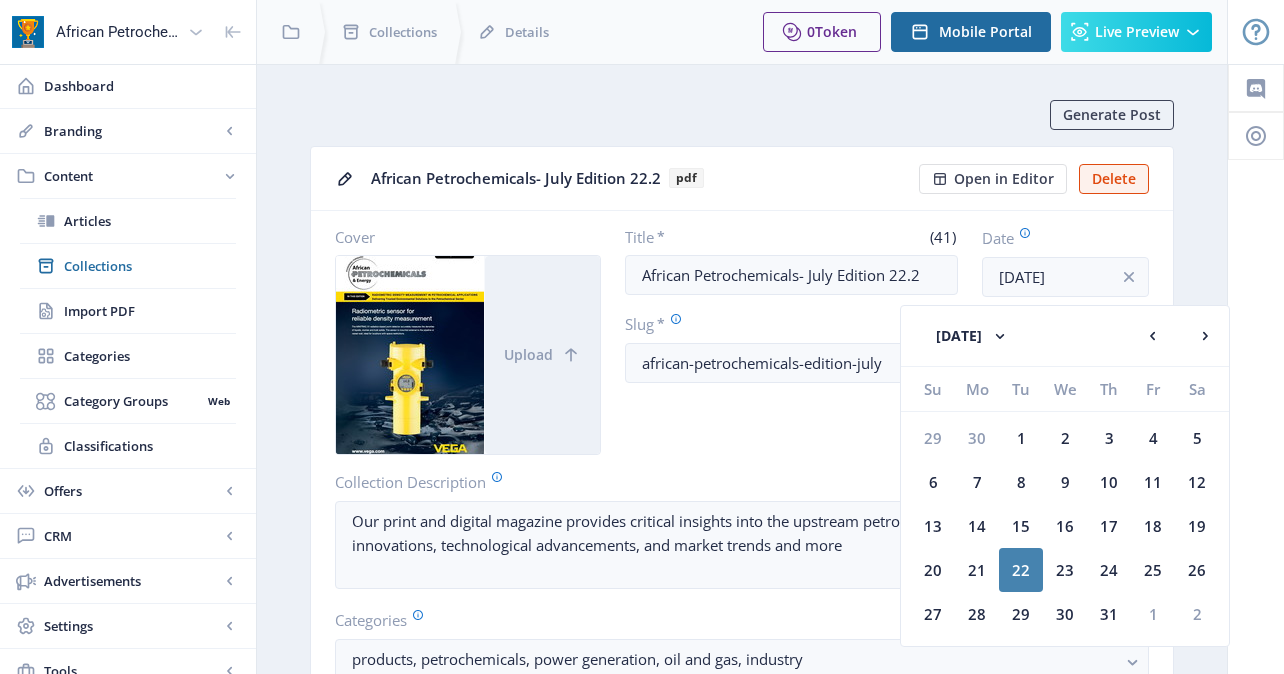 click on "22" 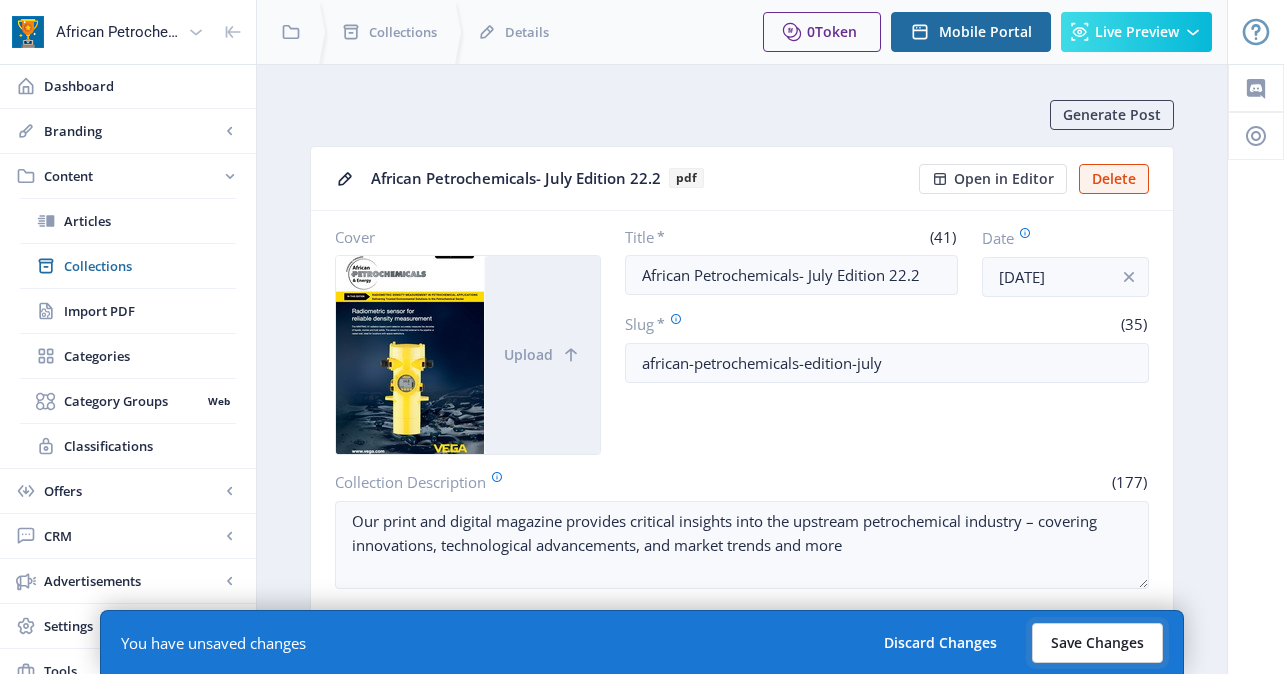 click on "Save Changes" 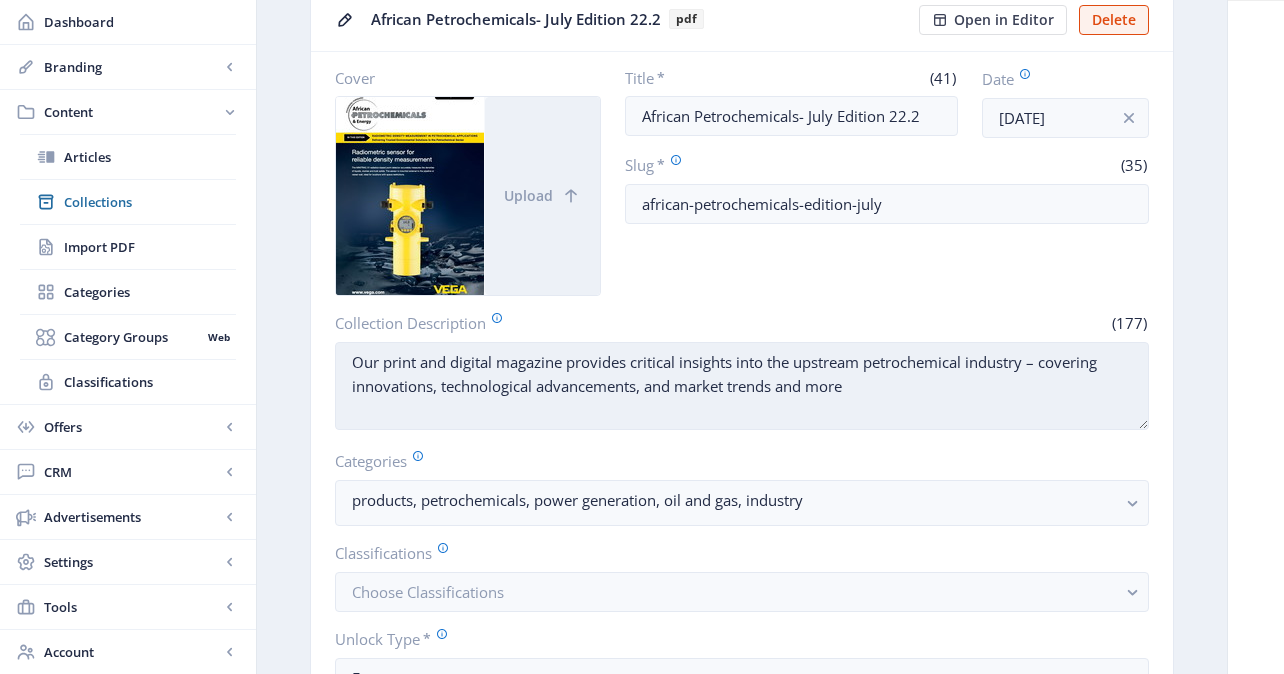 scroll, scrollTop: 0, scrollLeft: 0, axis: both 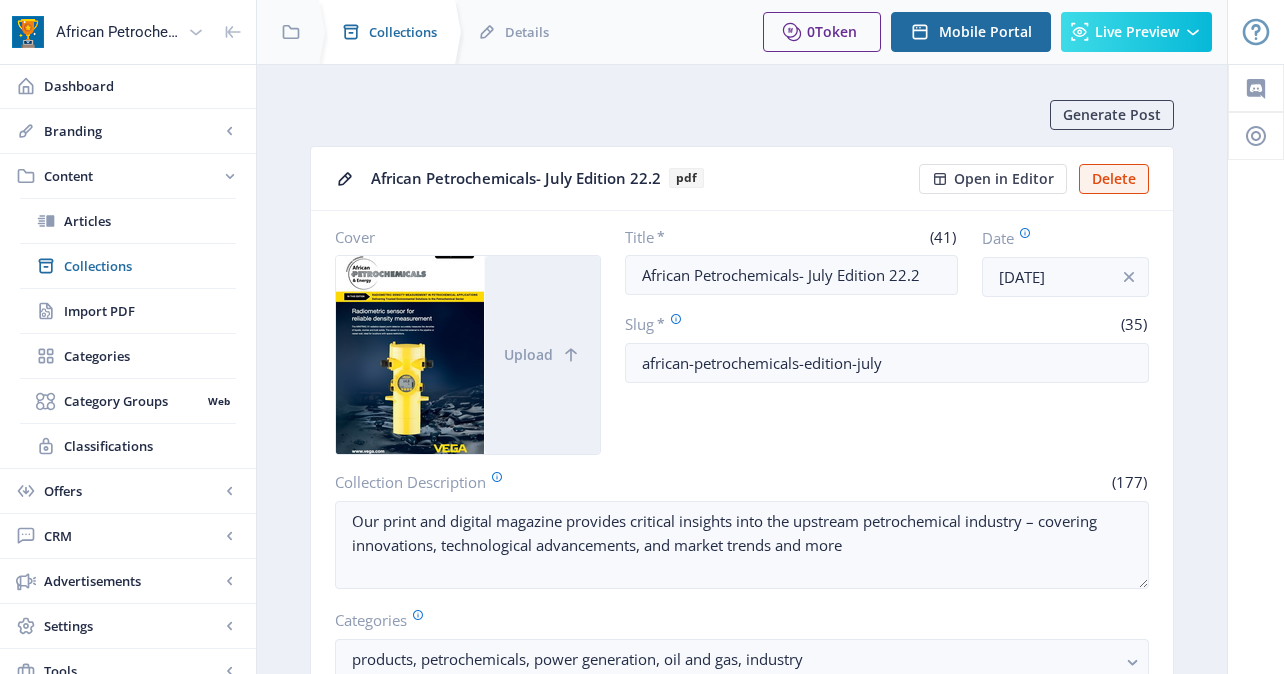 click on "Collections" at bounding box center (403, 32) 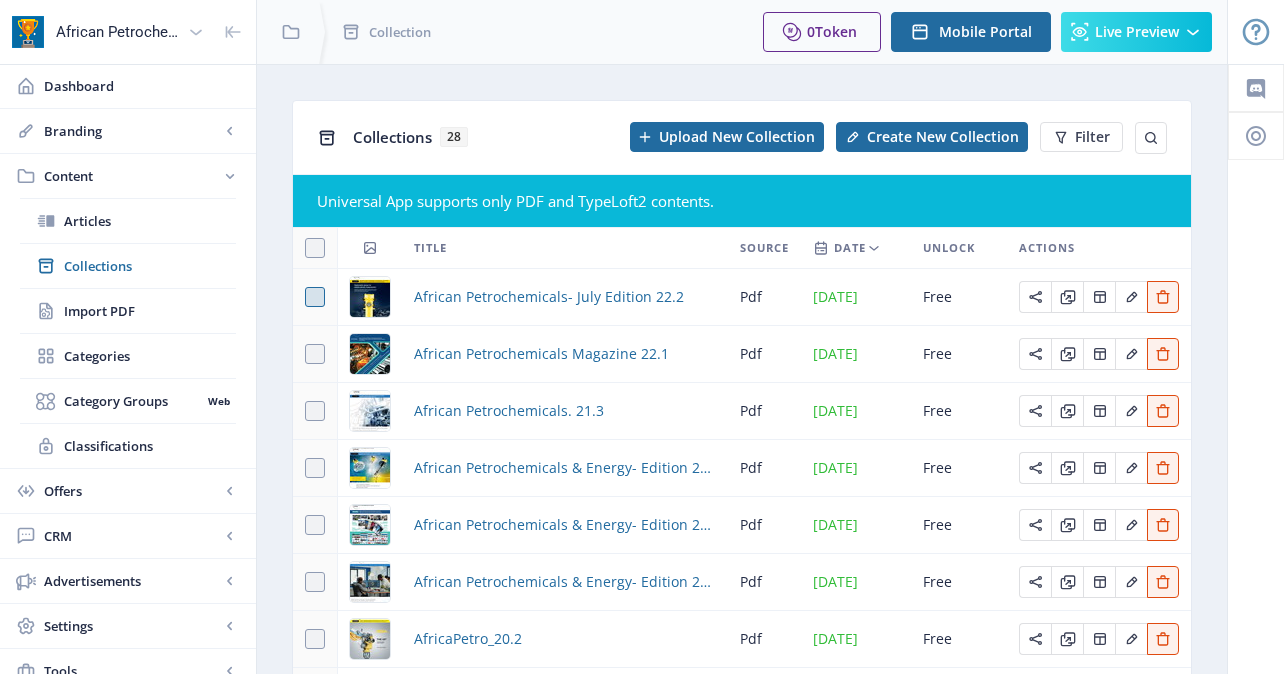 click at bounding box center [315, 297] 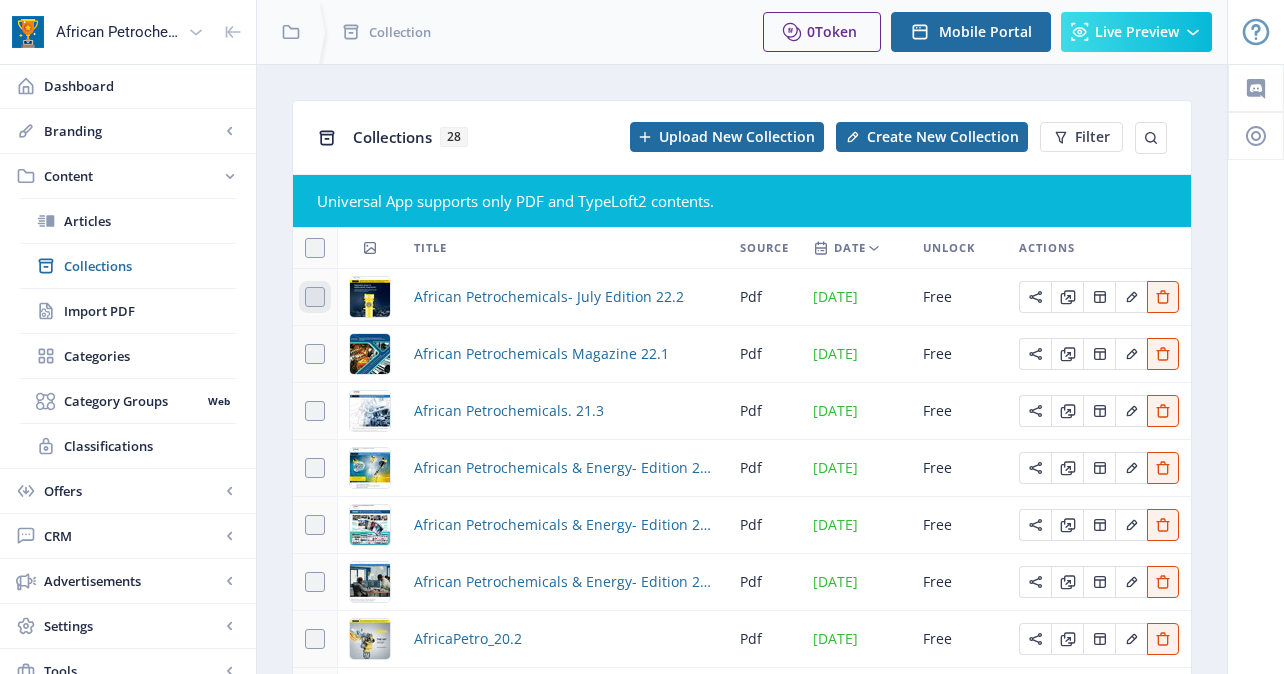 click at bounding box center (305, 297) 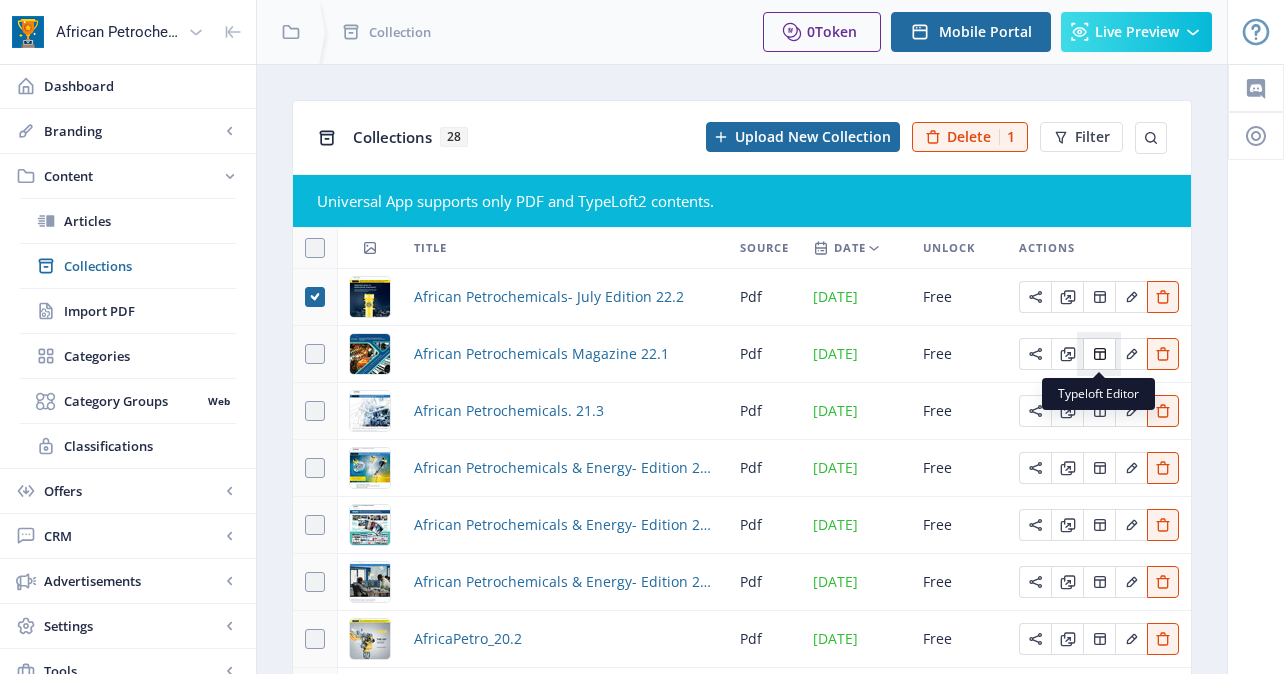 click 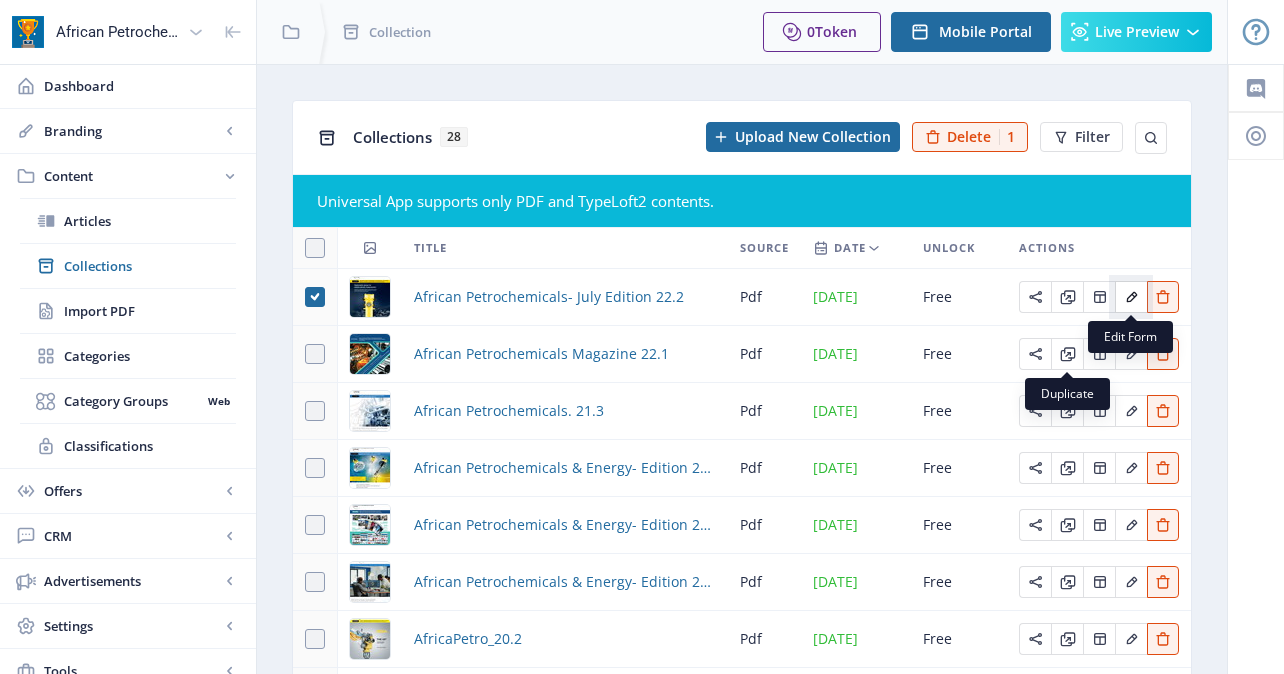 click 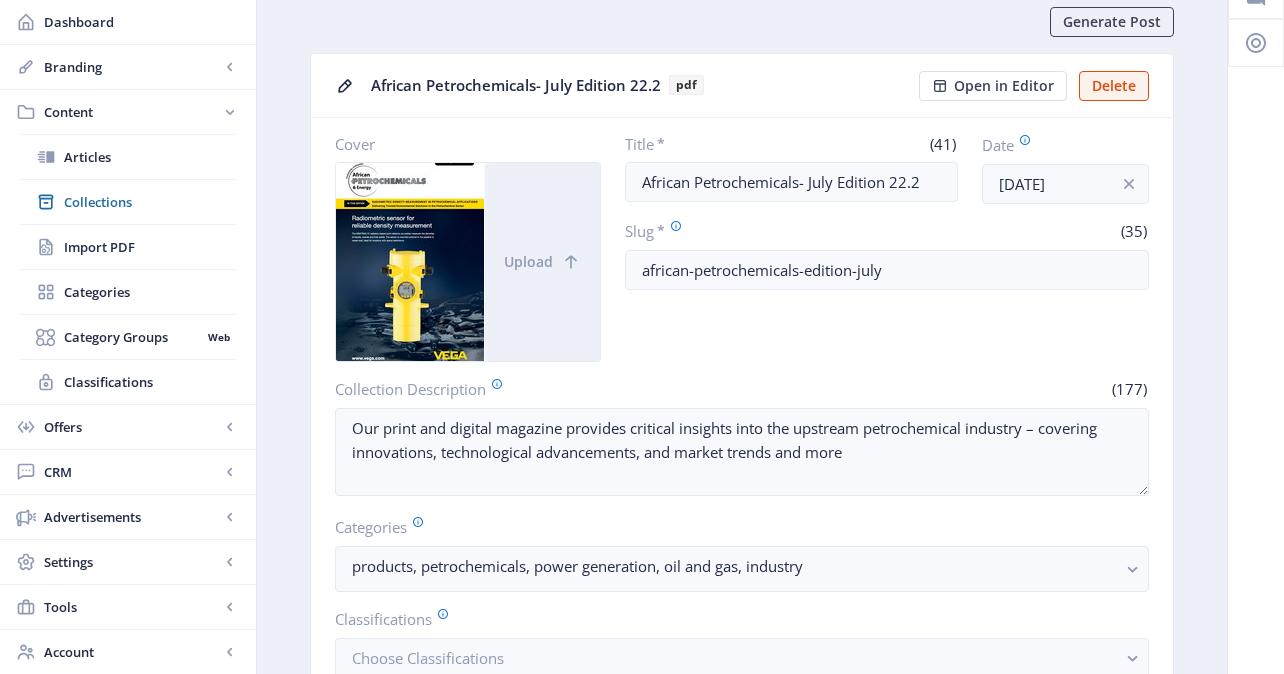 scroll, scrollTop: 0, scrollLeft: 0, axis: both 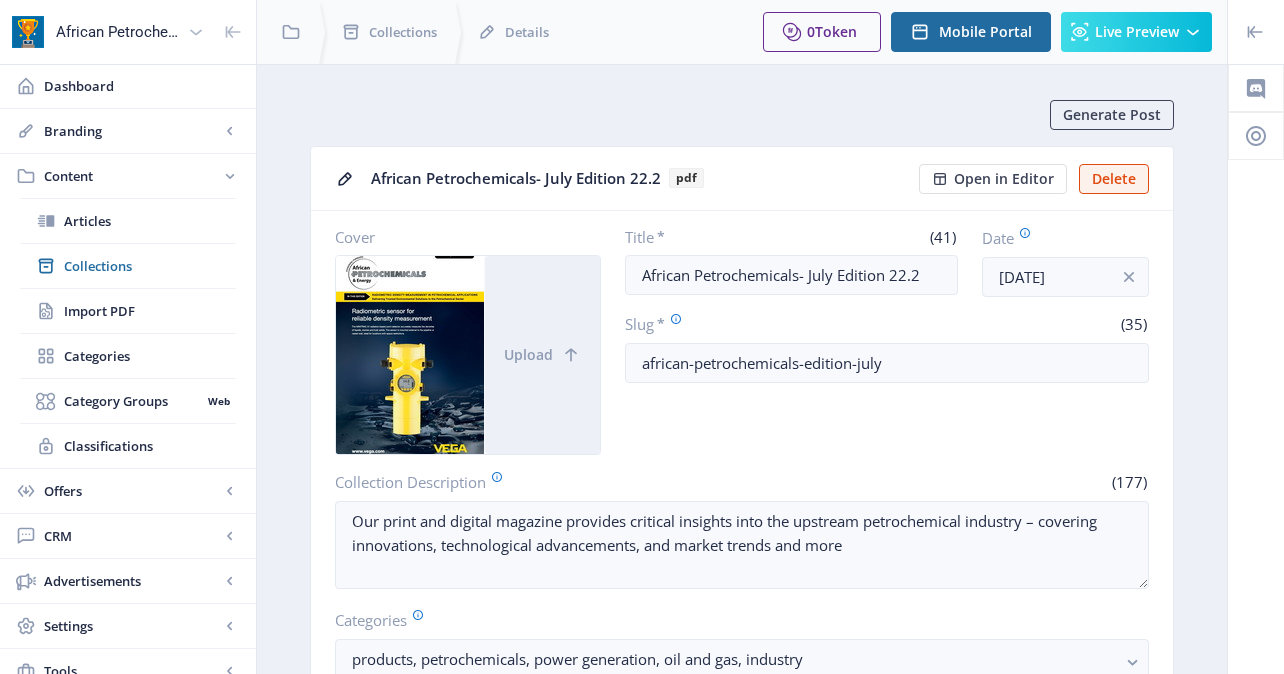 click 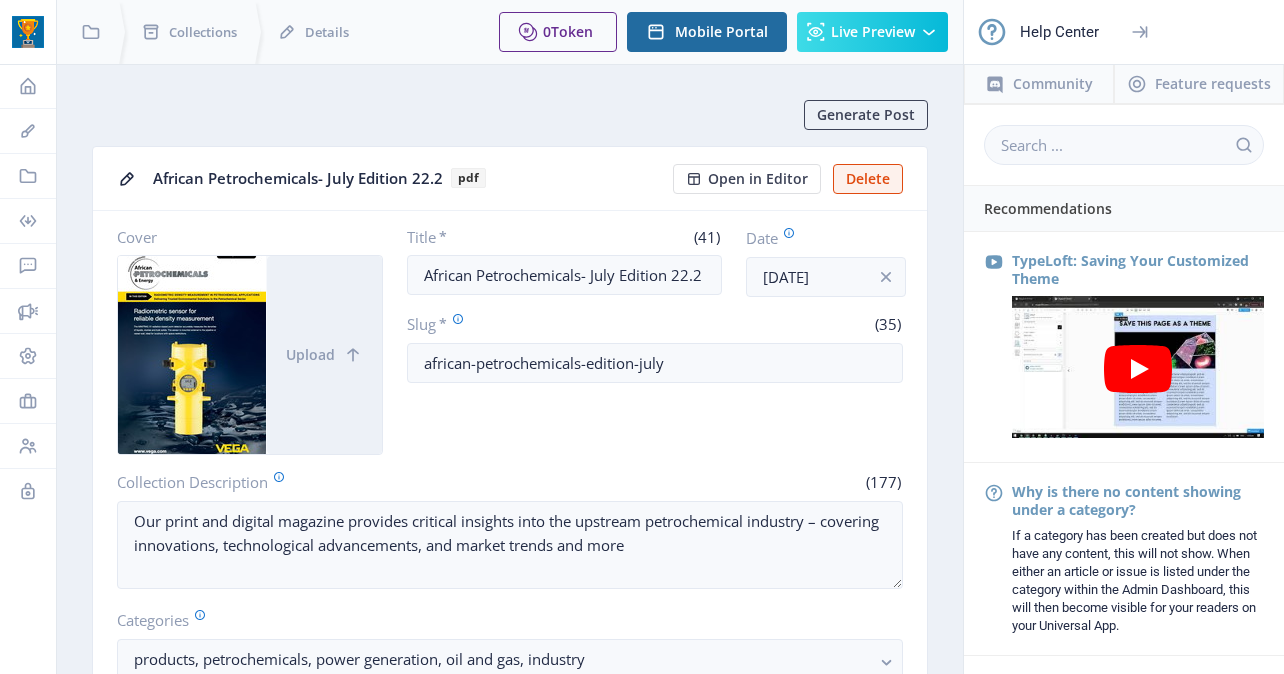 click on "Help Center" at bounding box center (1059, 32) 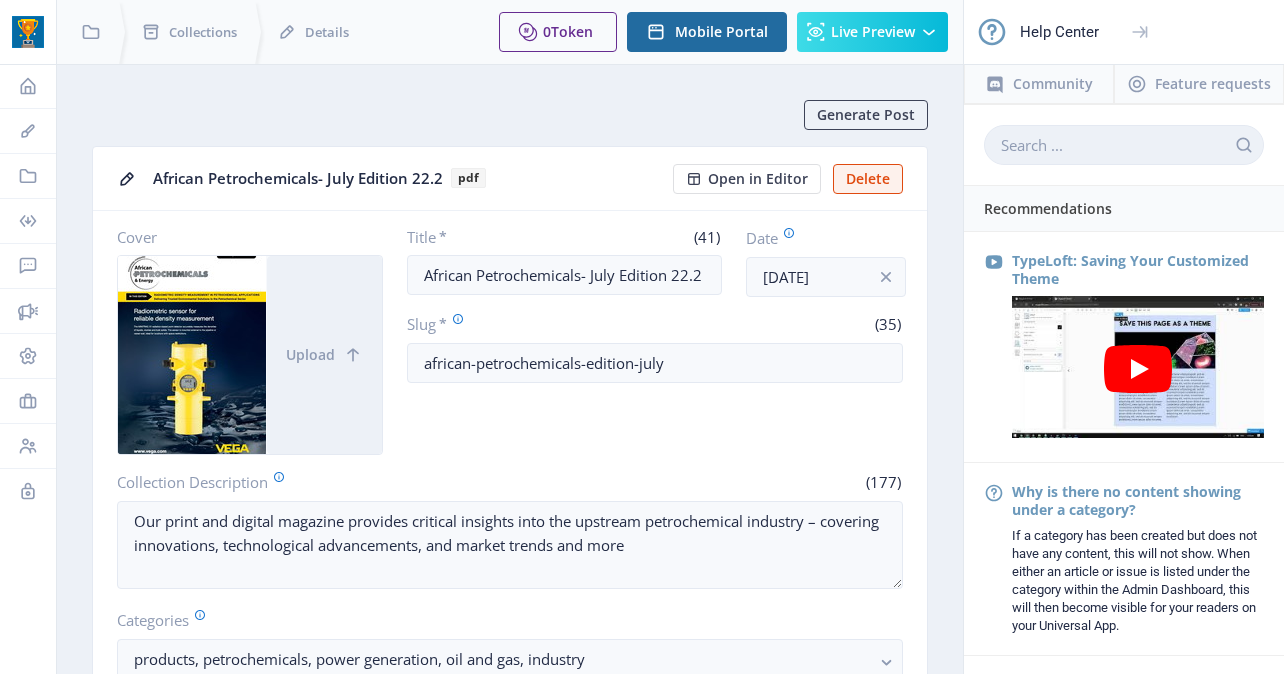 click at bounding box center (1124, 145) 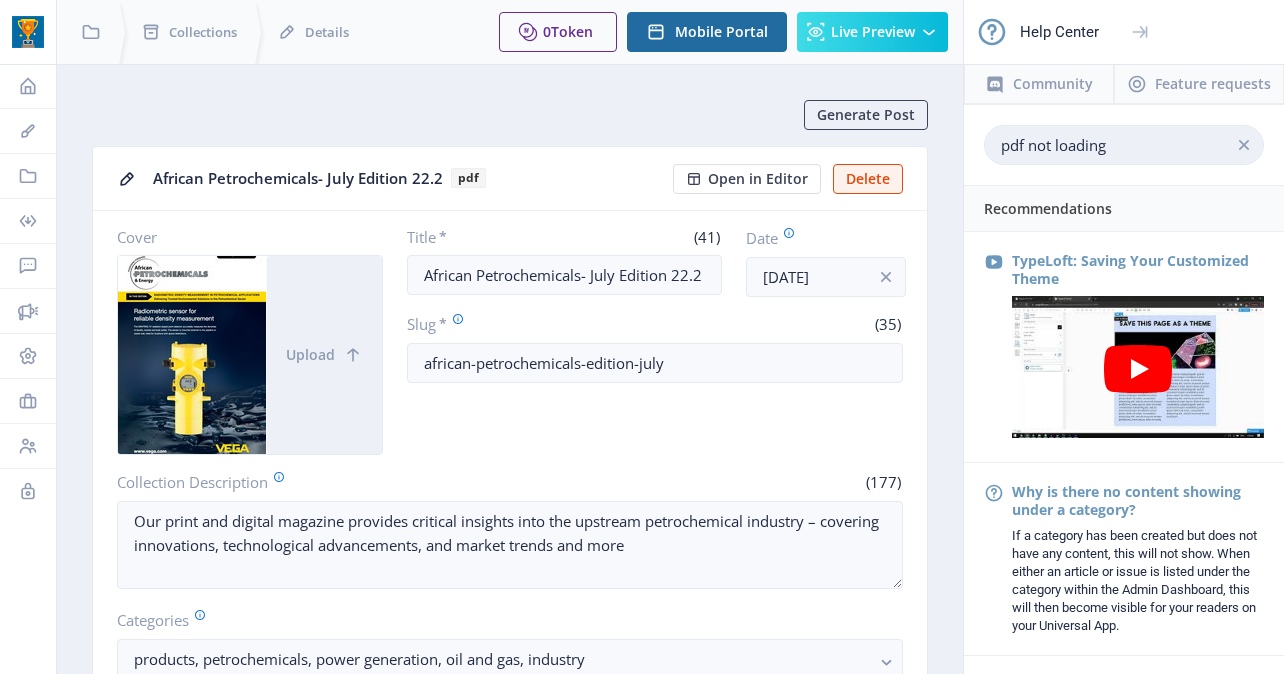 type on "pdf not loading" 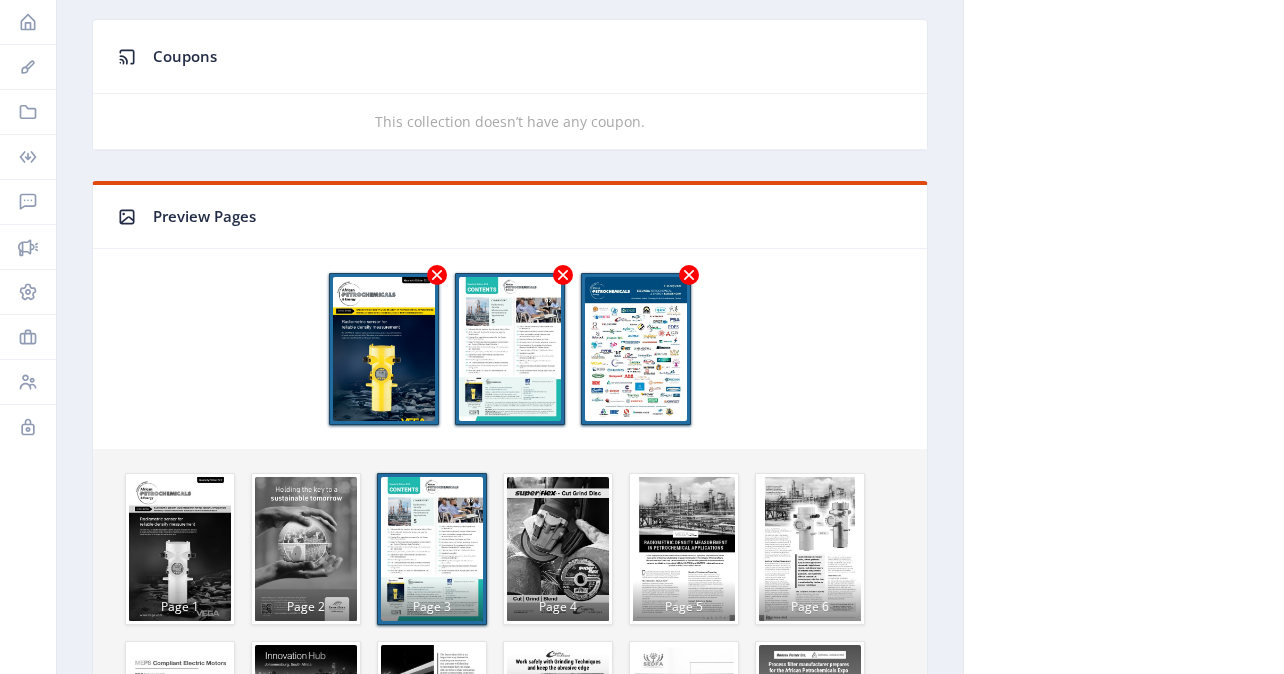 scroll, scrollTop: 0, scrollLeft: 0, axis: both 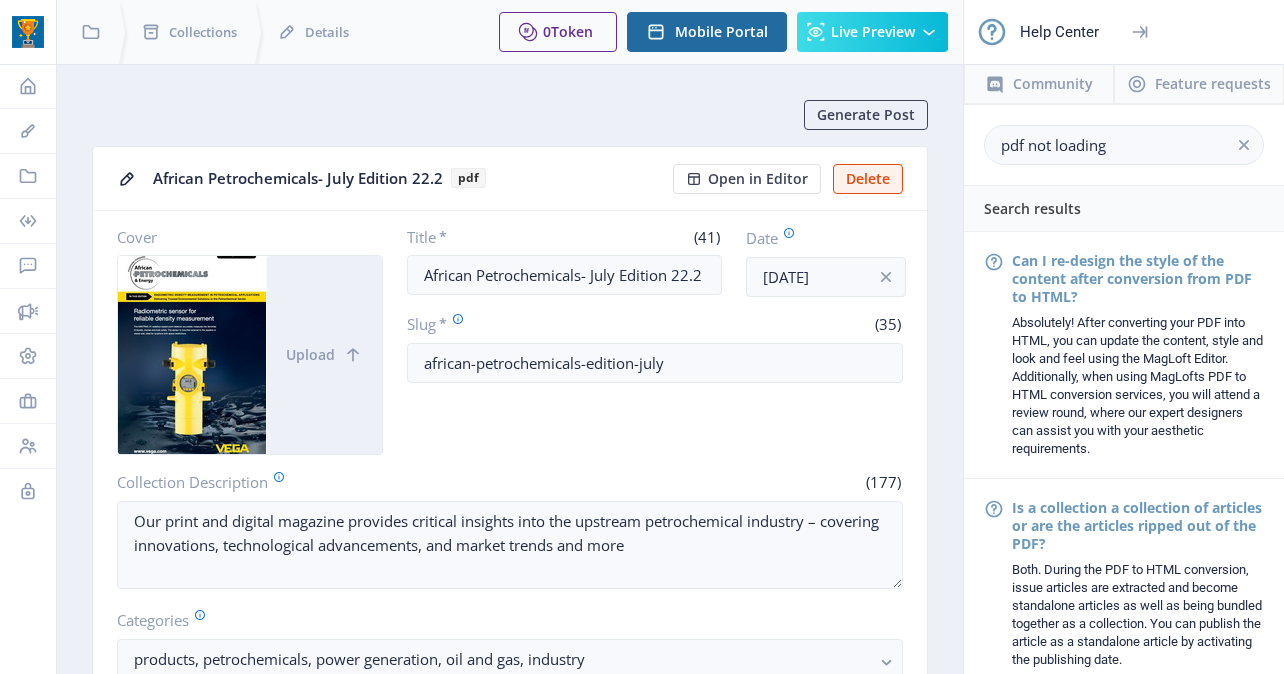 click on "Help Center" at bounding box center [1059, 32] 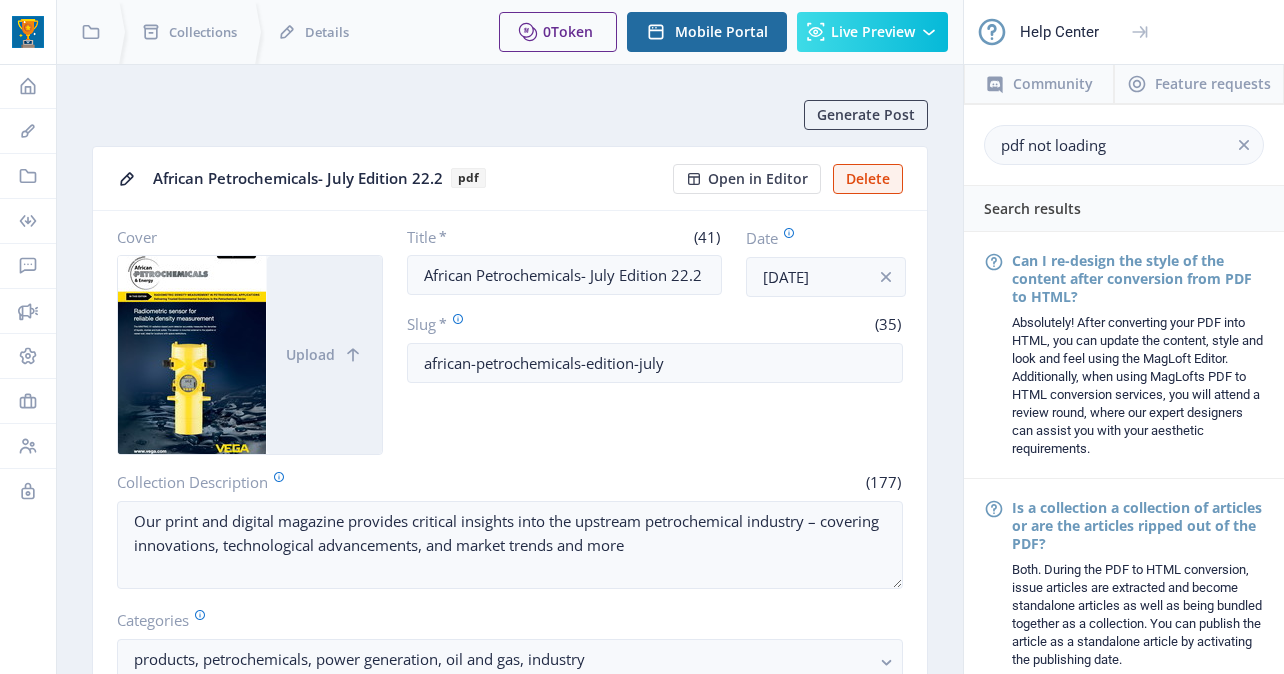 click 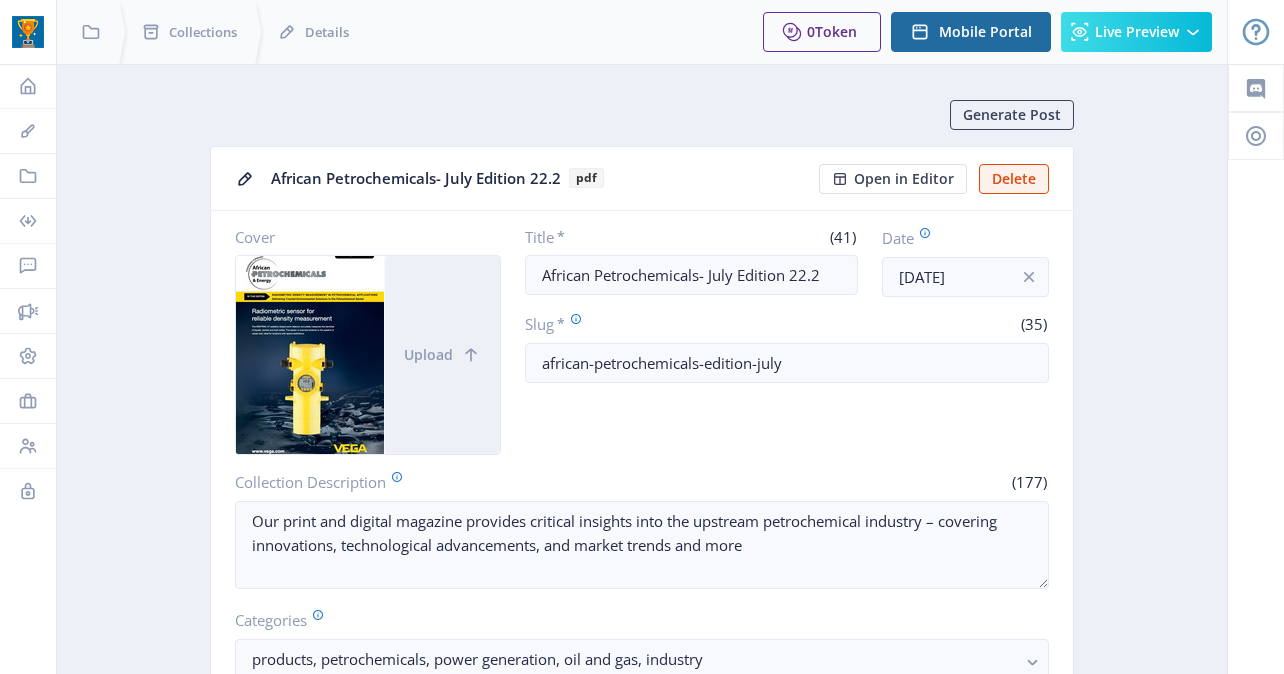 click on "Generate Post  African Petrochemicals- July Edition 22.2  pdf Open in Editor  Delete   Cover  Upload  Title   *   (41)  African Petrochemicals- July Edition 22.2  Date  [DATE]  Slug   *   (35)  african-petrochemicals-edition-july  Collection Description   (177)  Our print and digital magazine provides critical insights into the upstream petrochemical industry – covering innovations, technological advancements, and market trends and more  Categories  products, petrochemicals, power generation, oil and gas, industry  Classifications  Choose Classifications  Unlock Type   *  Free Articles Linked Articles Filter  This collection doesn’t have any linked article.  Coupons  This collection doesn’t have any coupon.  Preview Pages  Page 1   Page 2   Page 3   Page 4   Page 5   Page 6   Page 7   Page 8   Page 9   Page 10   Page 11   Page 12   Page 13   Page 14   Page 15   Page 16   Page 17   Page 18   Page 19   Page 20   Page 21   Page 22   Page 23   Page 24   Page 25   Page 26   Page 27   Page 28   Page 29" 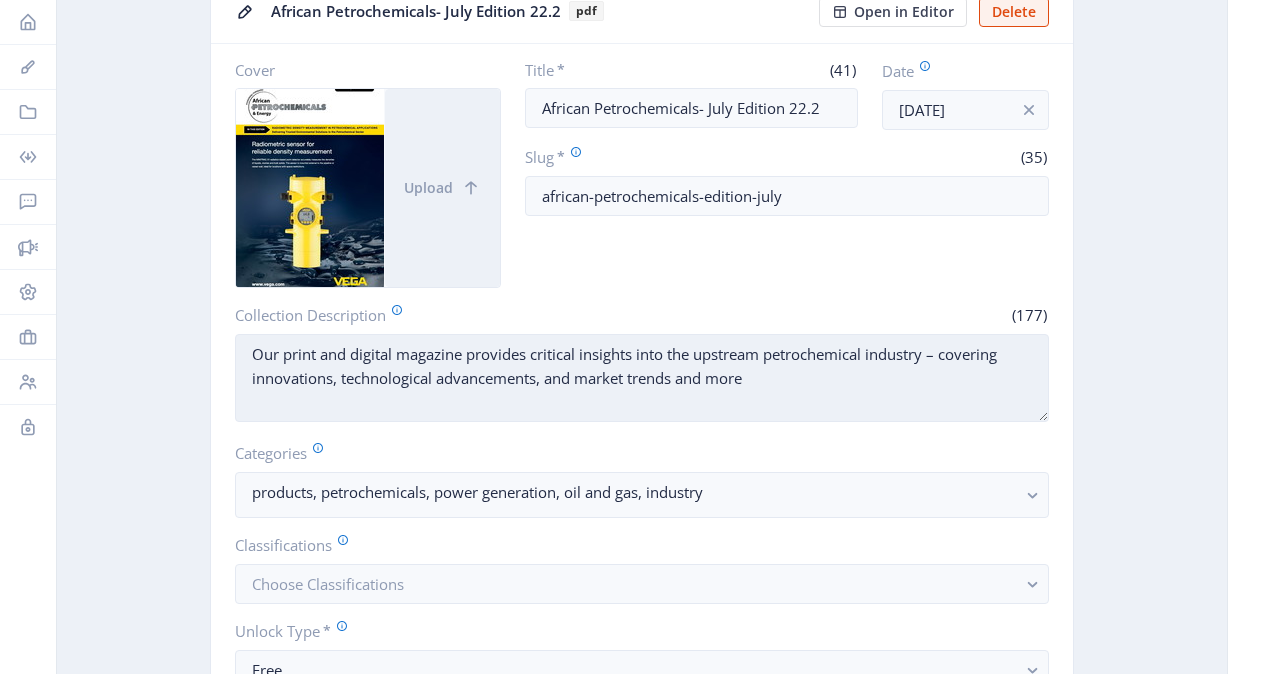 scroll, scrollTop: 186, scrollLeft: 0, axis: vertical 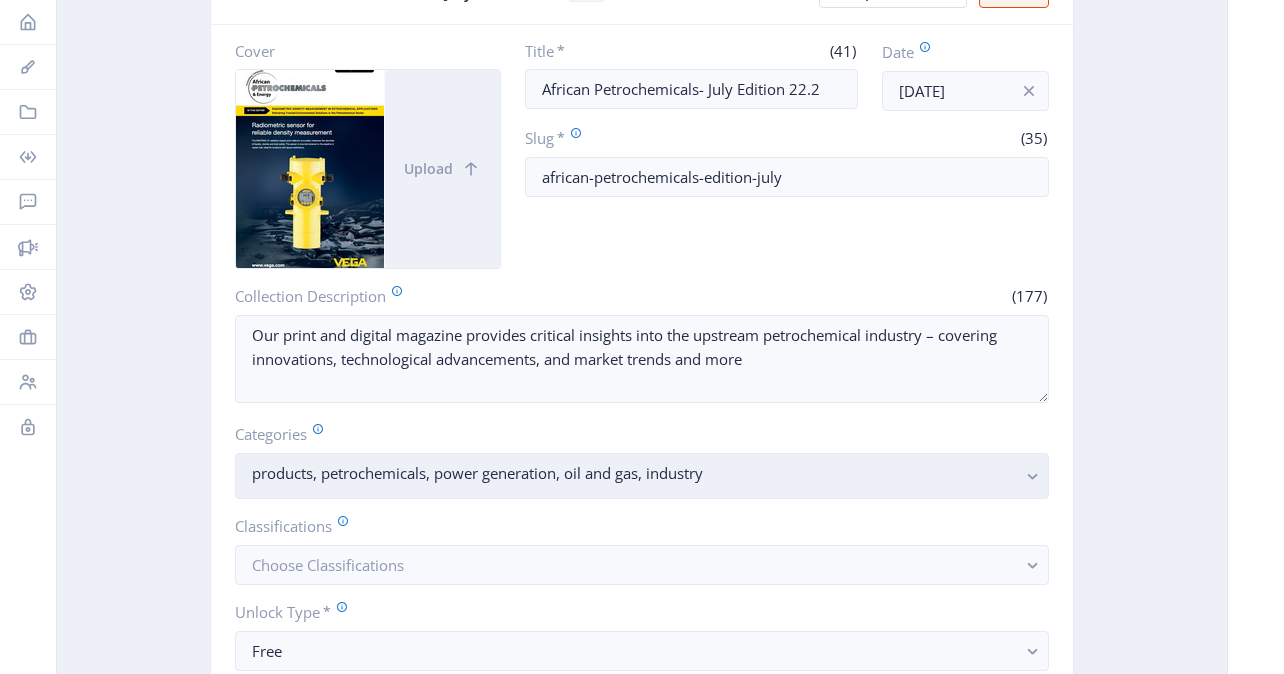 click on "products, petrochemicals, power generation, oil and gas, industry" at bounding box center (634, 473) 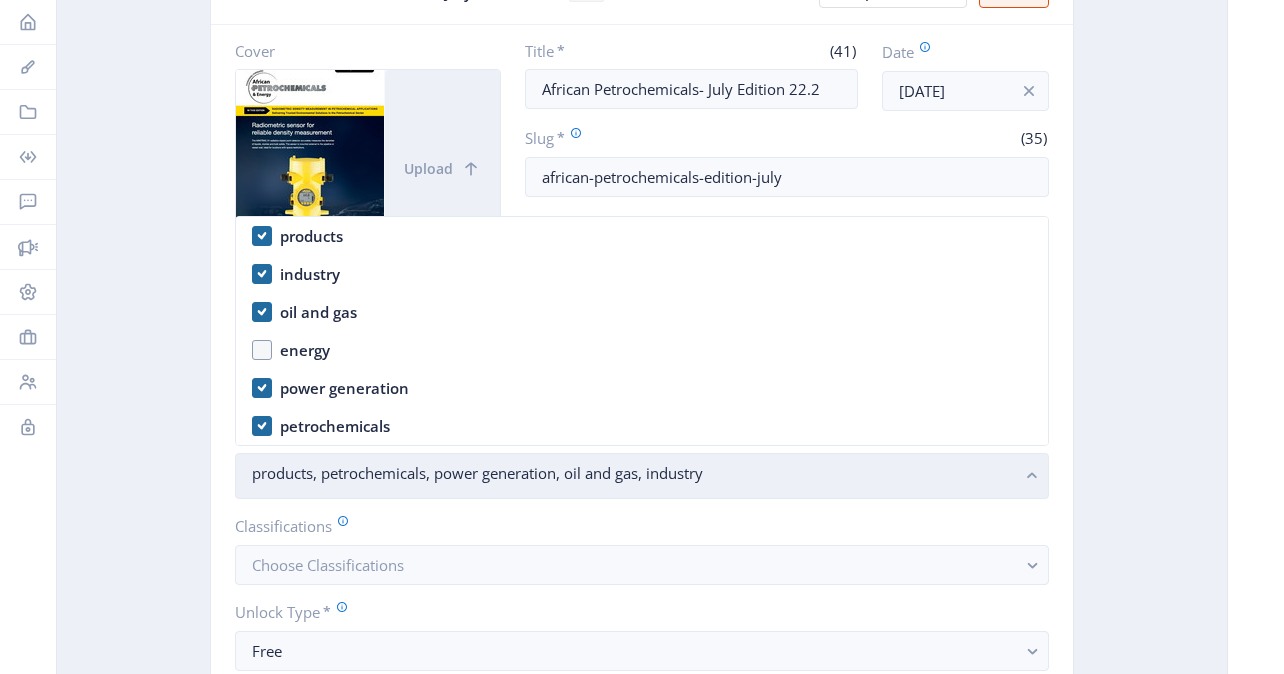 scroll, scrollTop: 0, scrollLeft: 0, axis: both 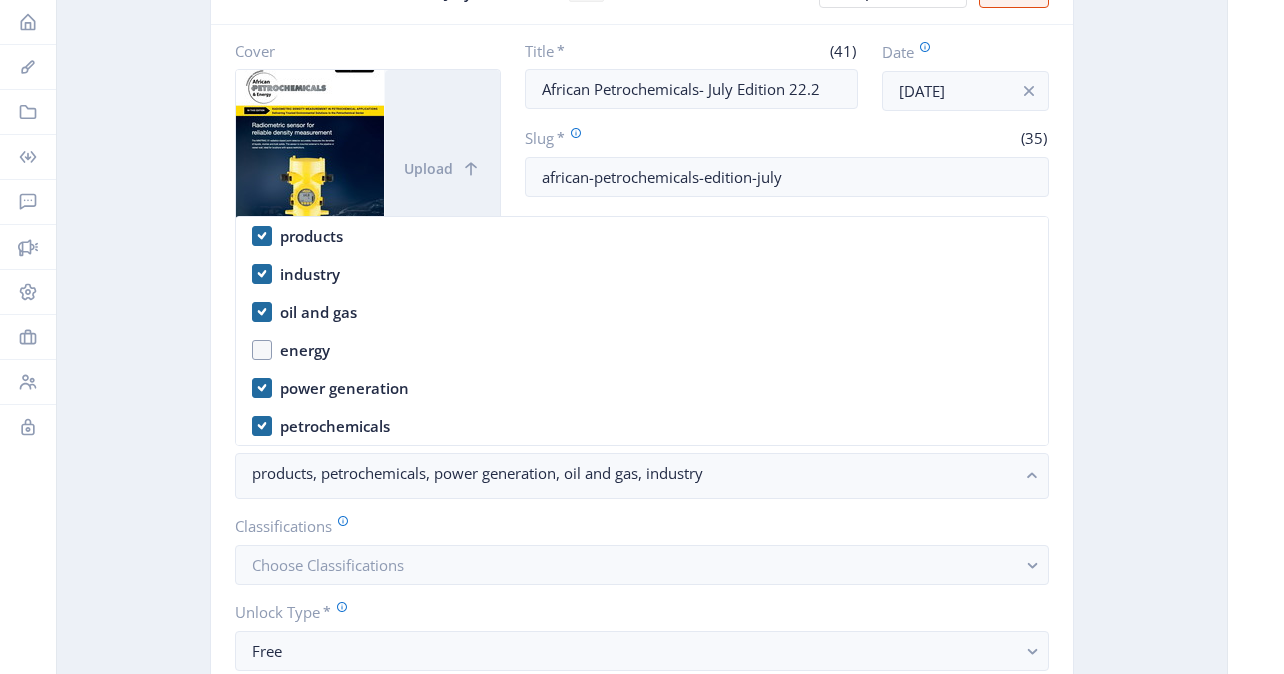 click on "products" at bounding box center (642, 236) 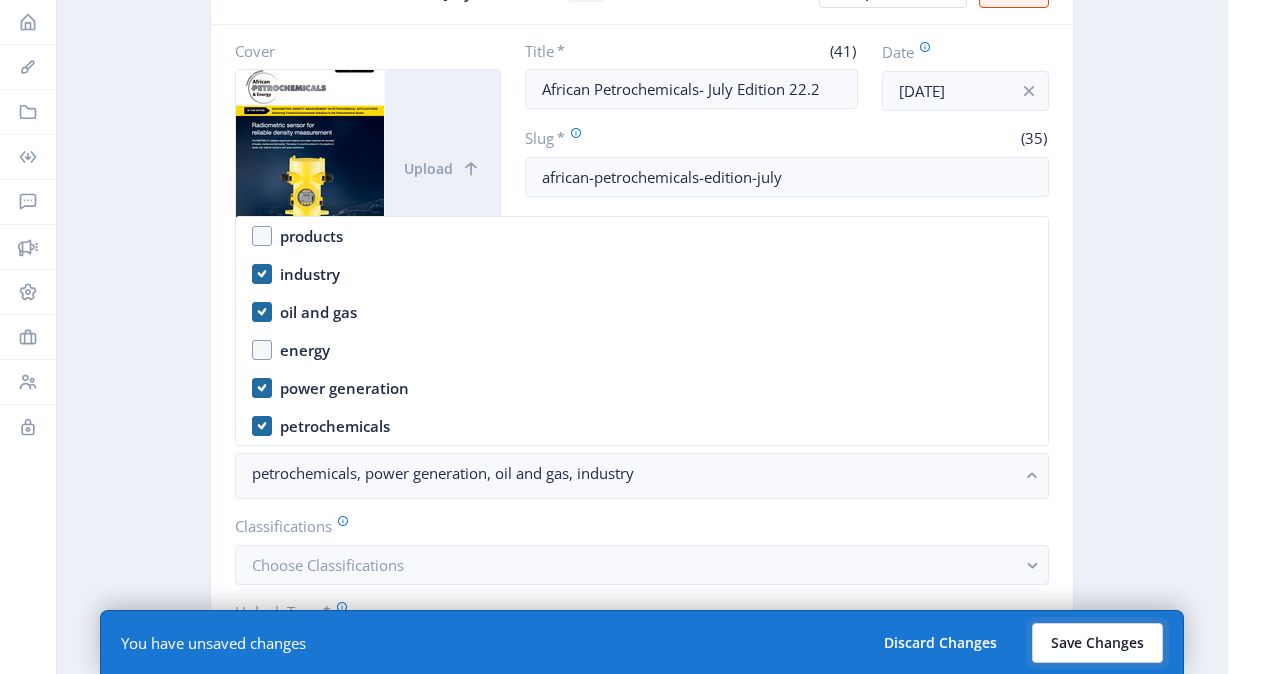 click on "Save Changes" 